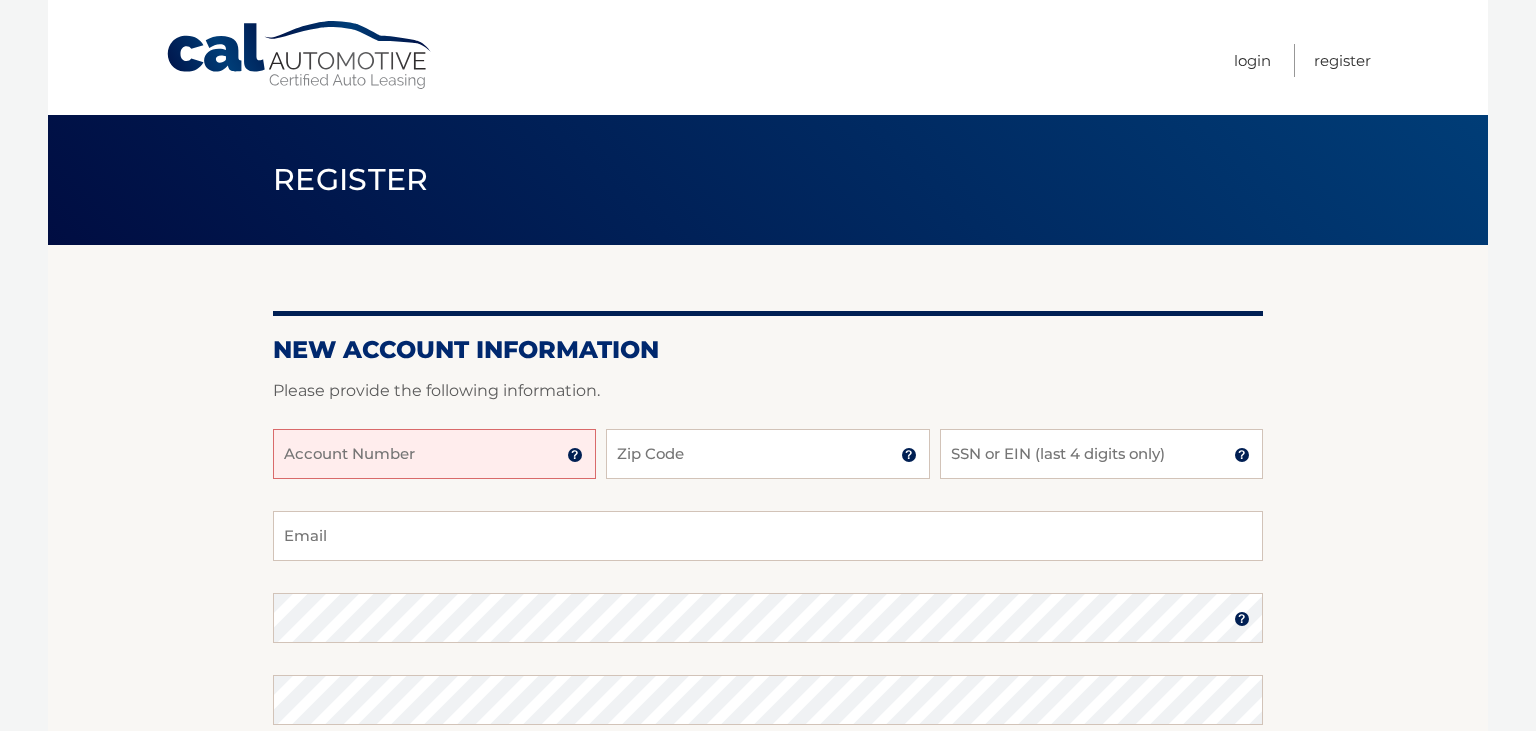 scroll, scrollTop: 0, scrollLeft: 0, axis: both 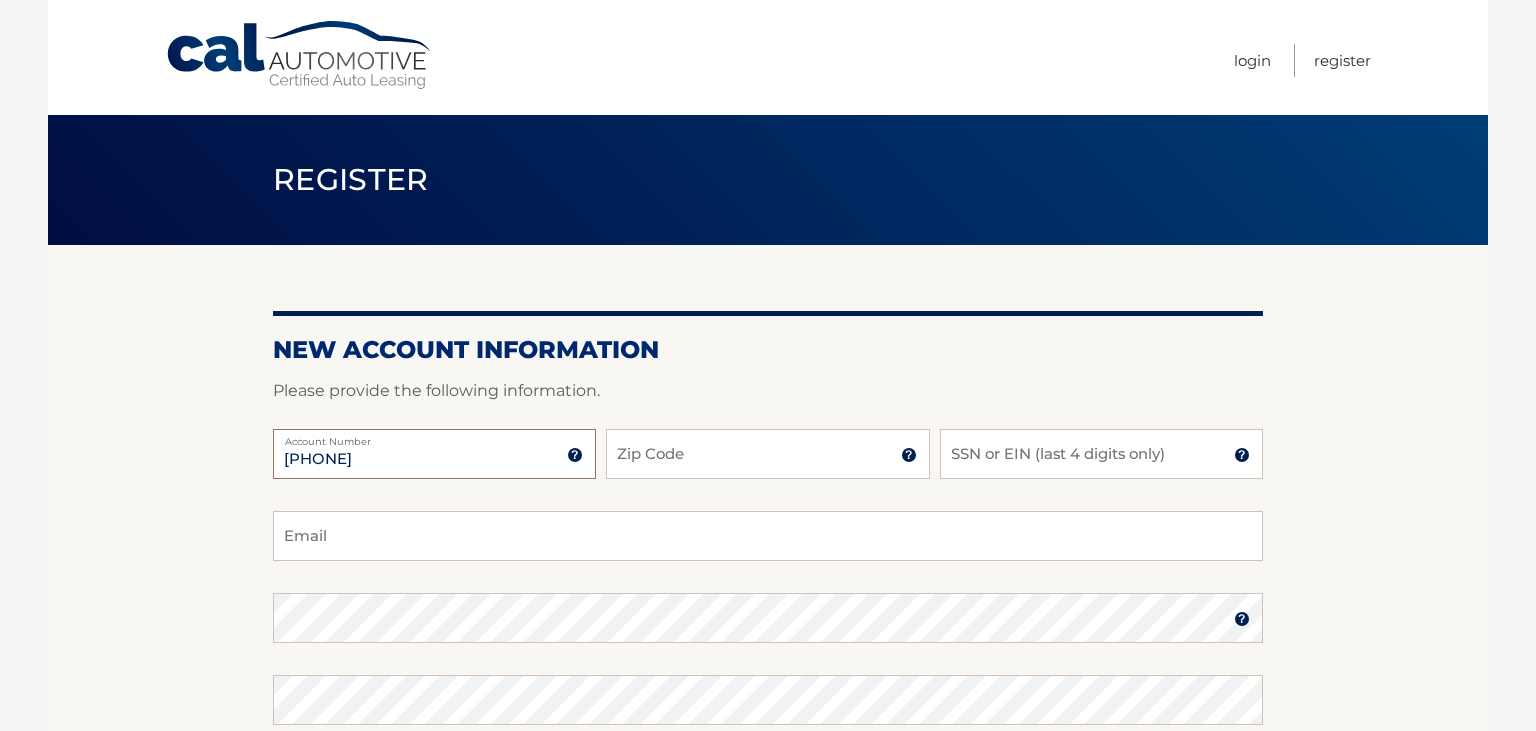 type on "[PHONE]" 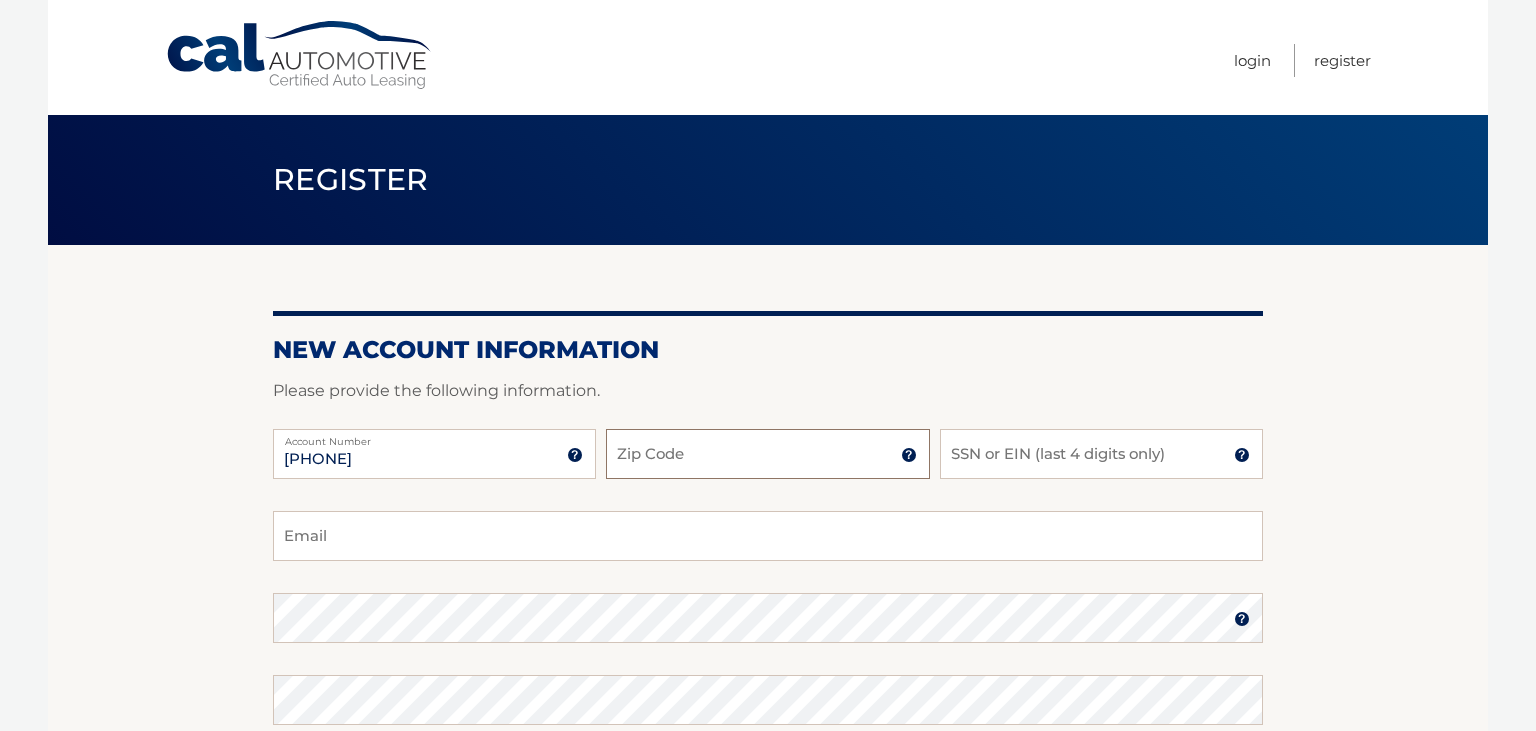 click on "Zip Code" at bounding box center (767, 454) 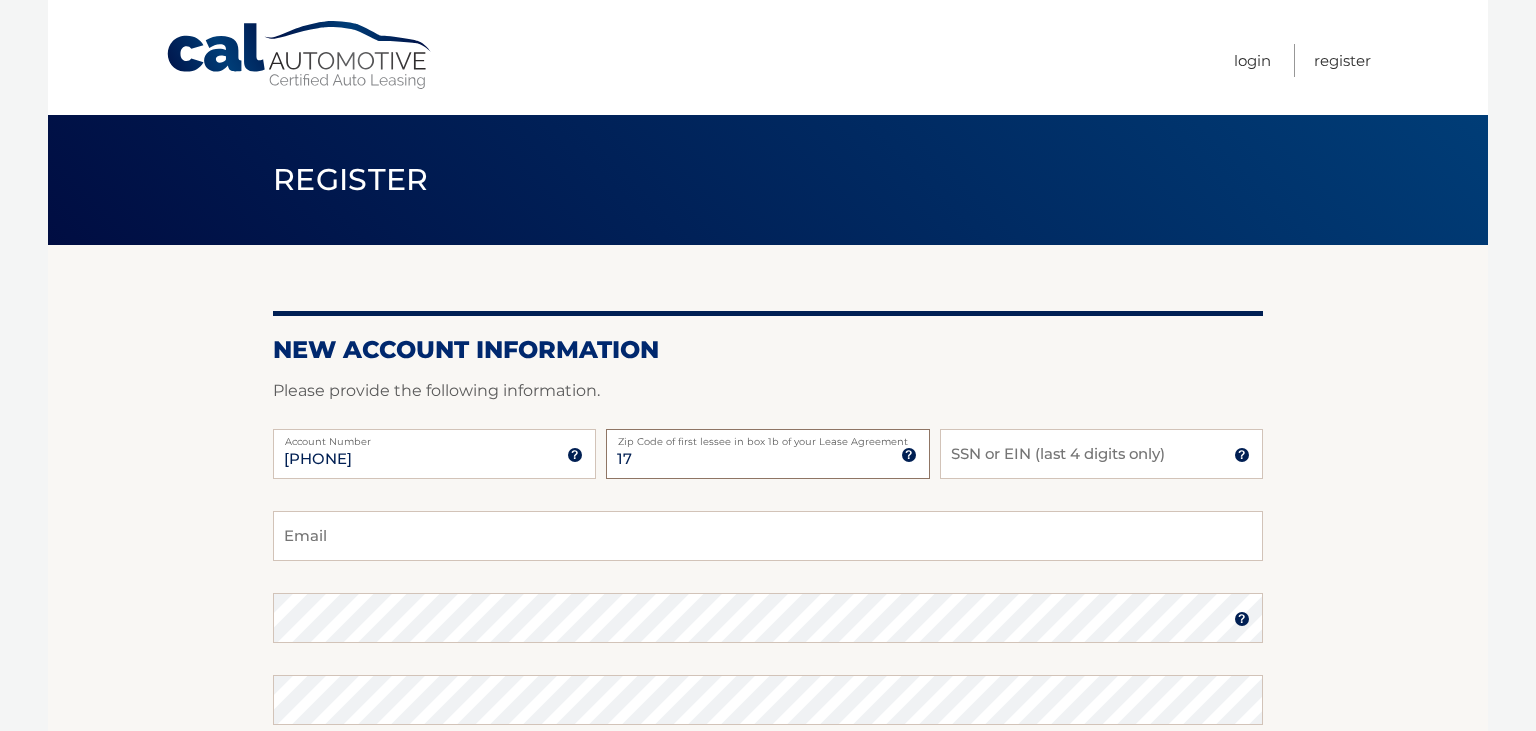 type on "1" 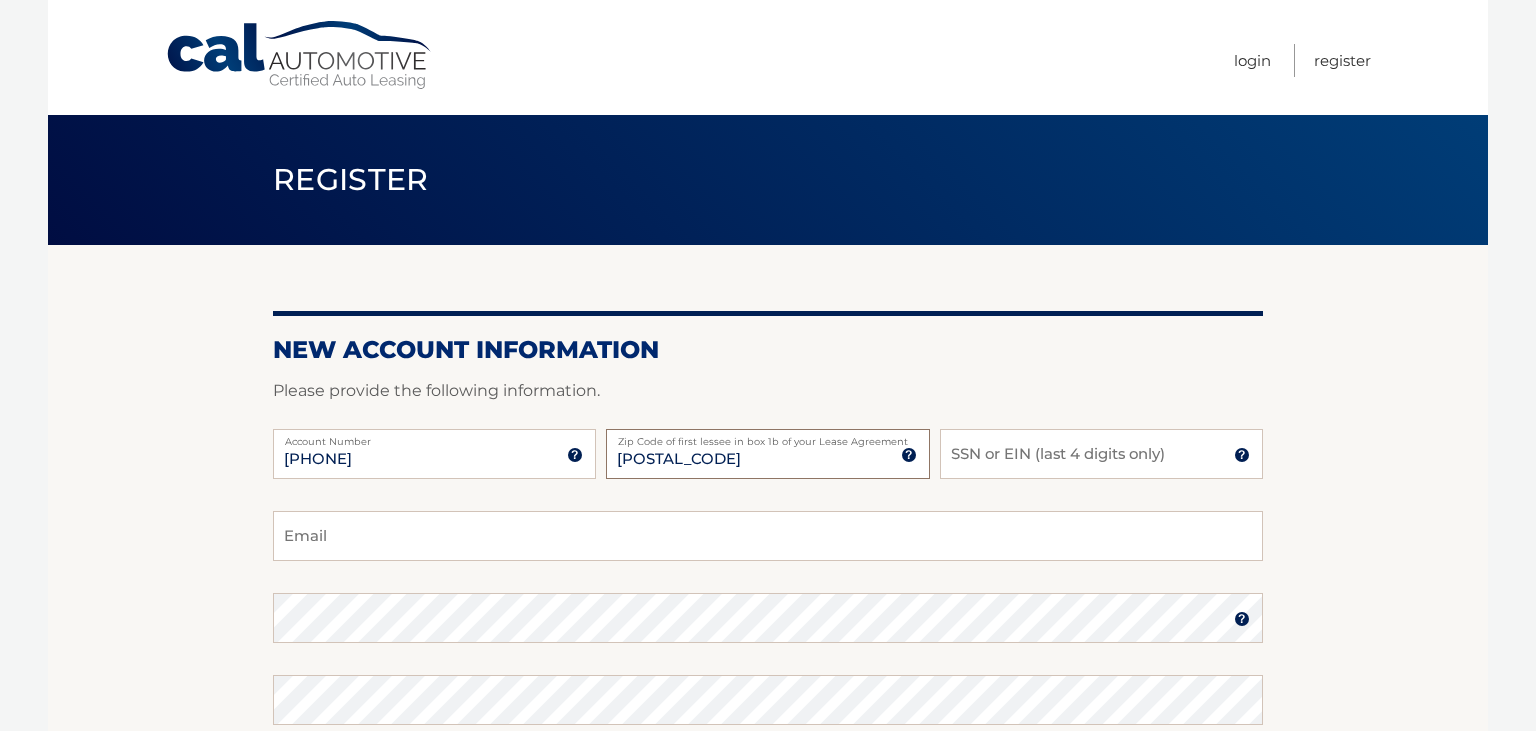 type on "11755" 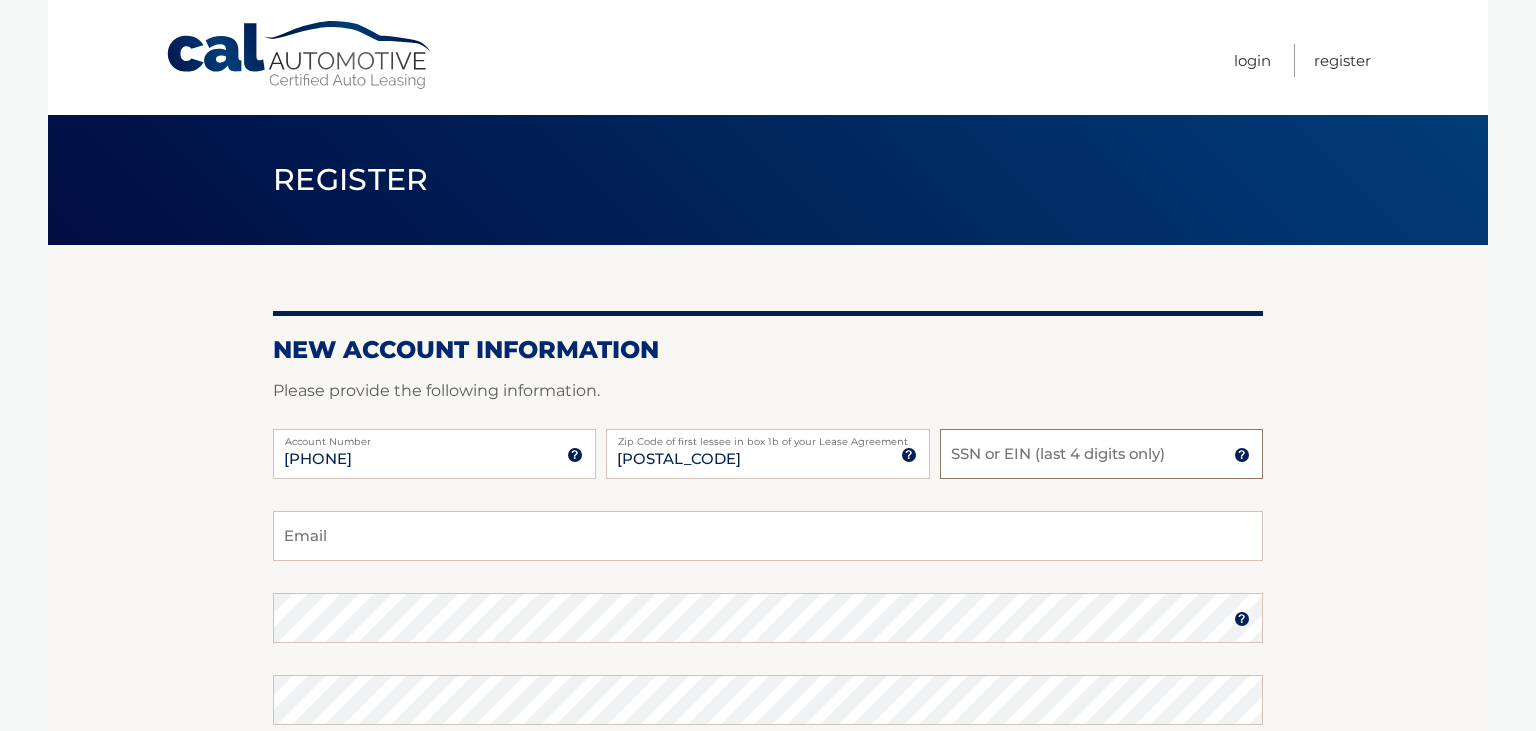 click on "SSN or EIN (last 4 digits only)" at bounding box center (1101, 454) 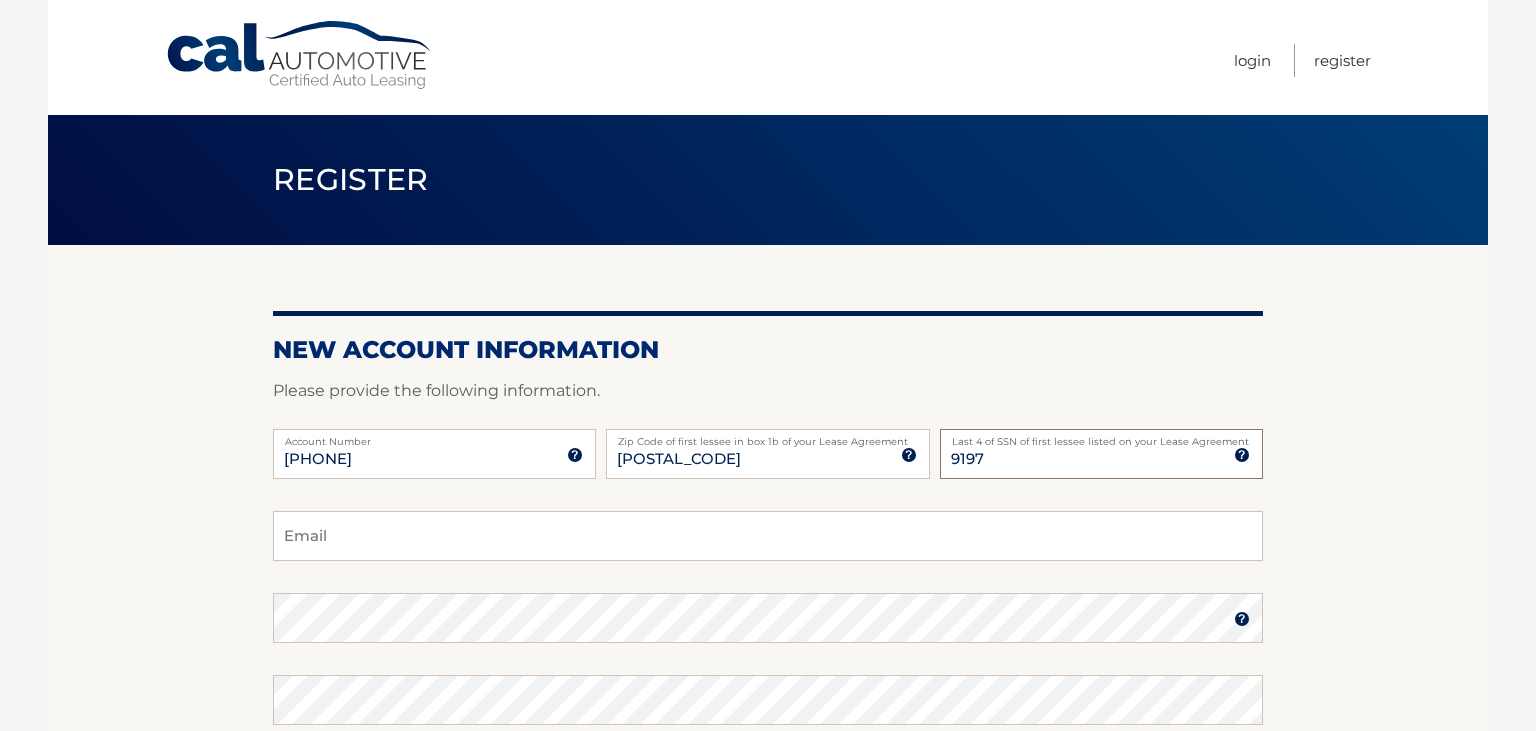 type on "9197" 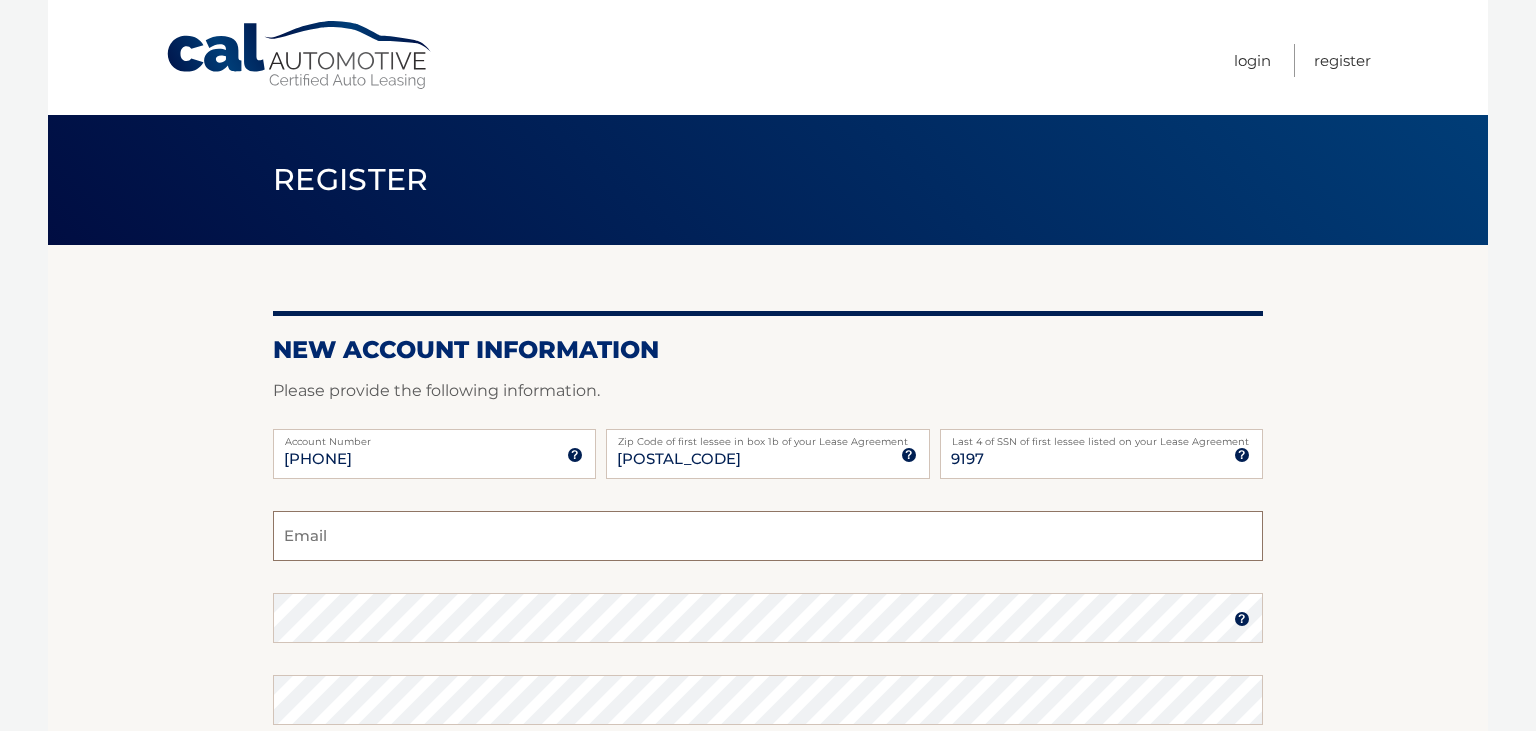 click on "Email" at bounding box center [768, 536] 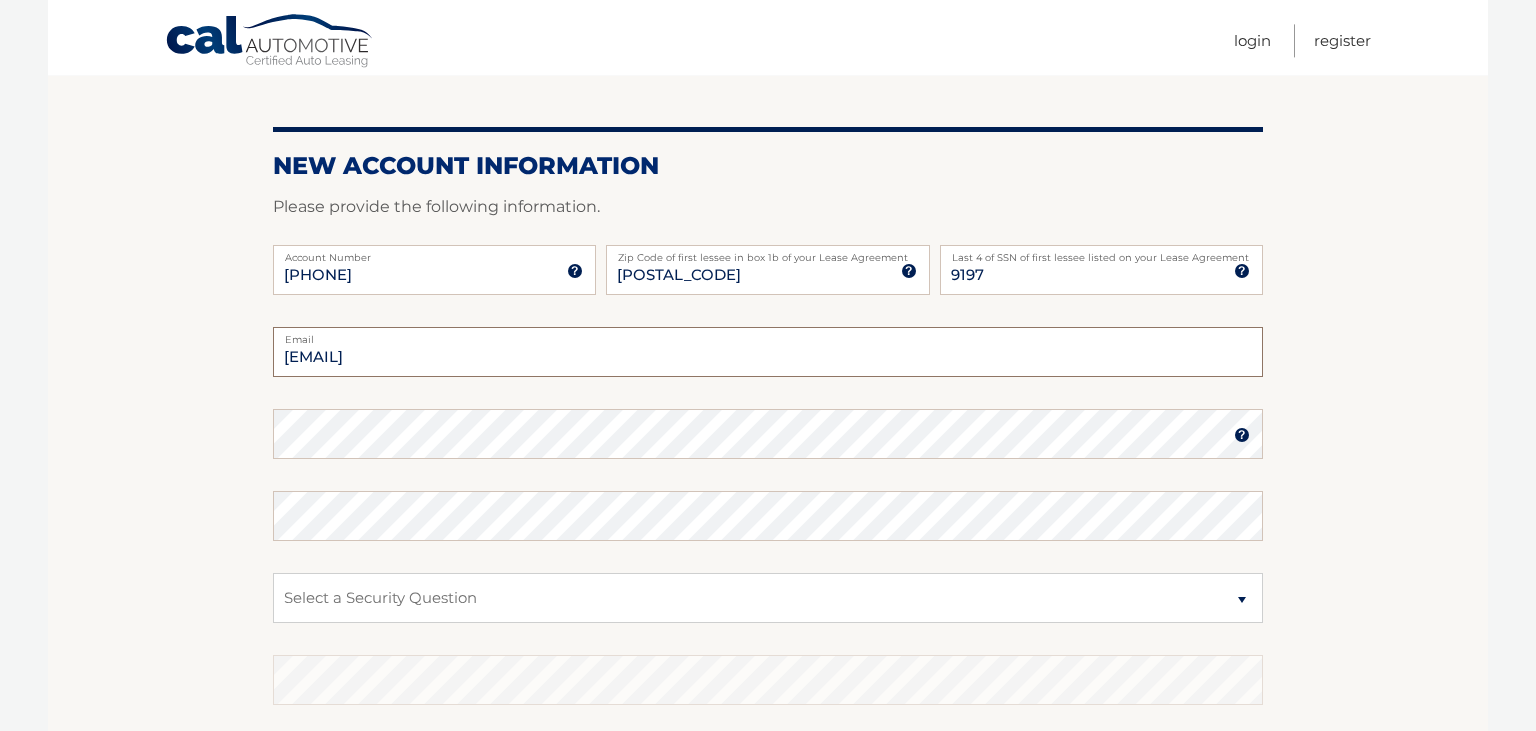 scroll, scrollTop: 0, scrollLeft: 0, axis: both 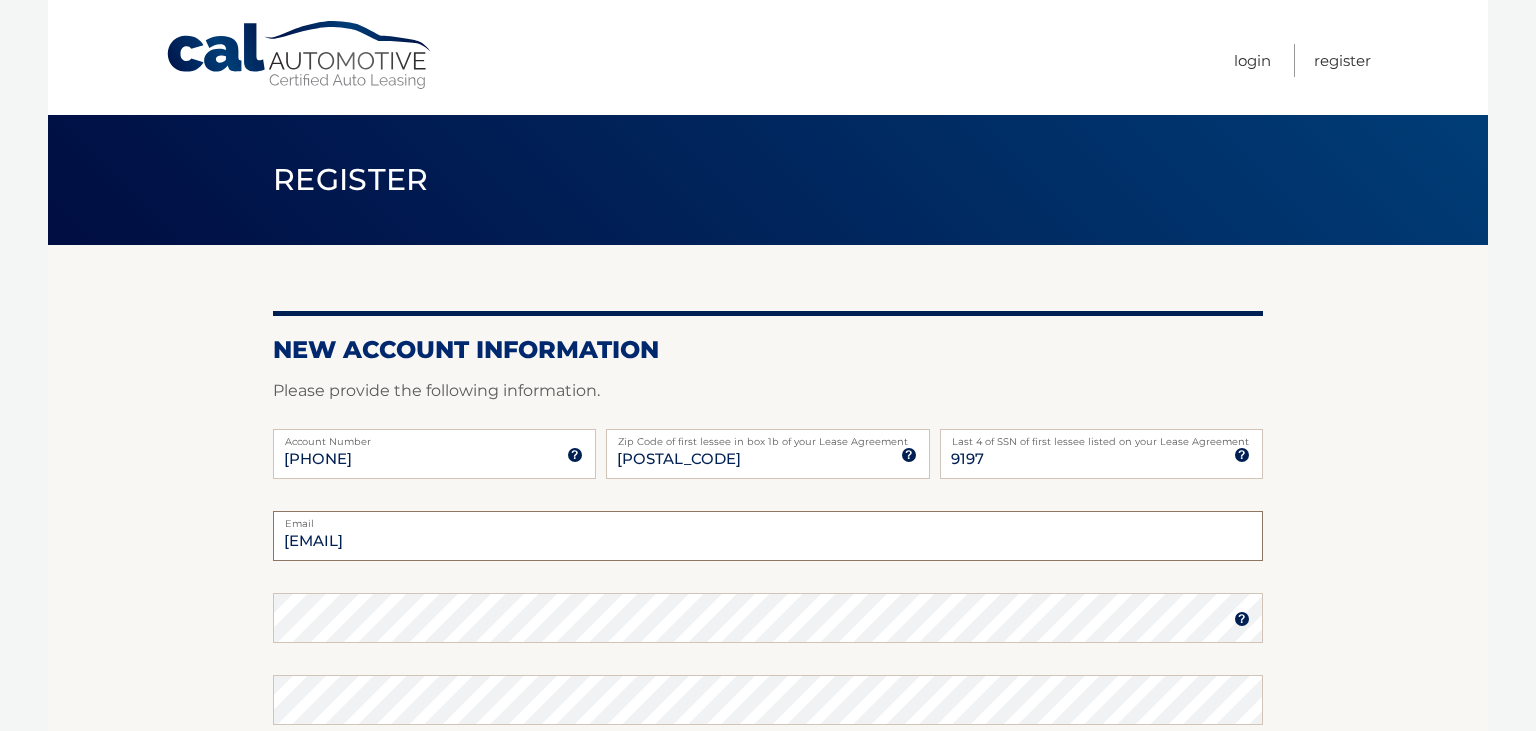type on "carmal631@gmail.com" 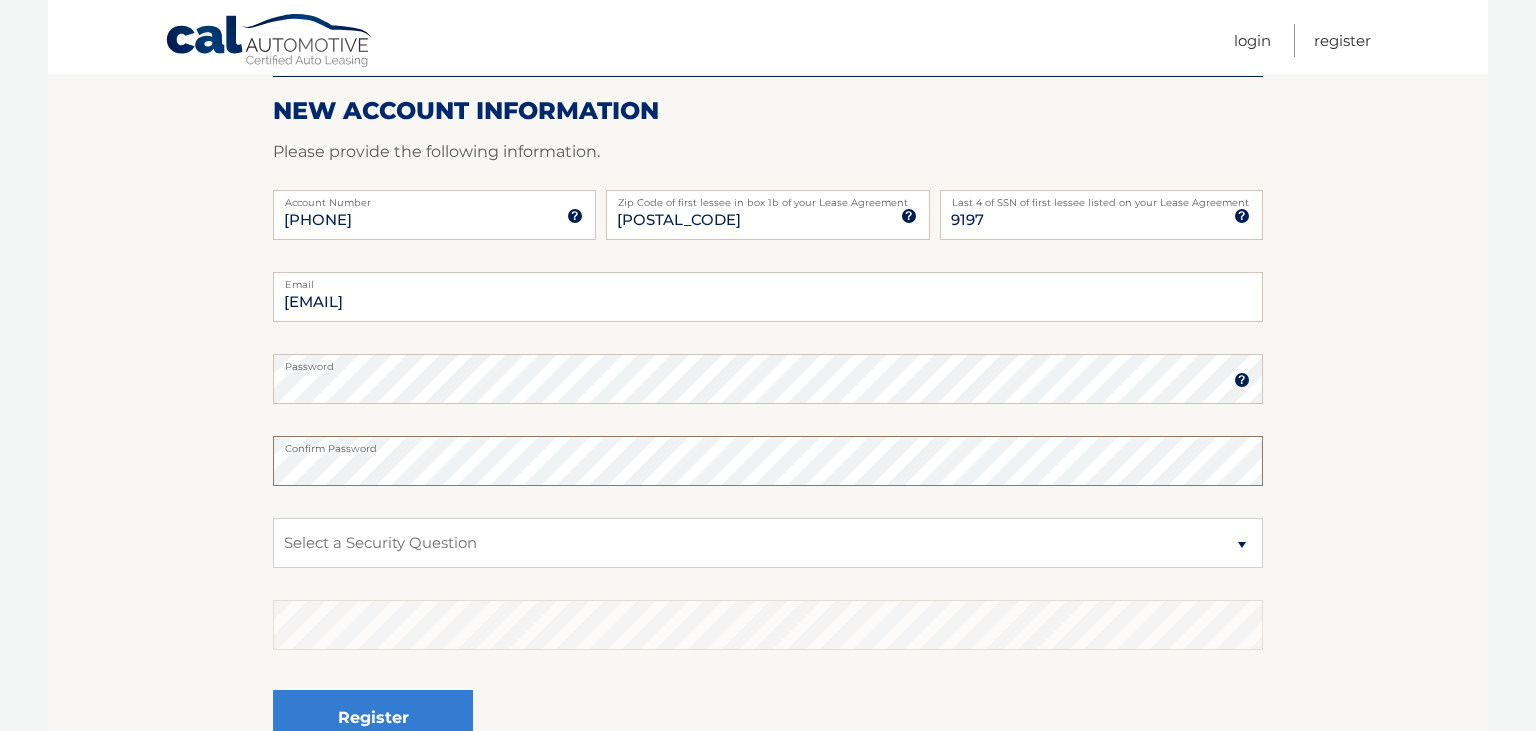 scroll, scrollTop: 240, scrollLeft: 0, axis: vertical 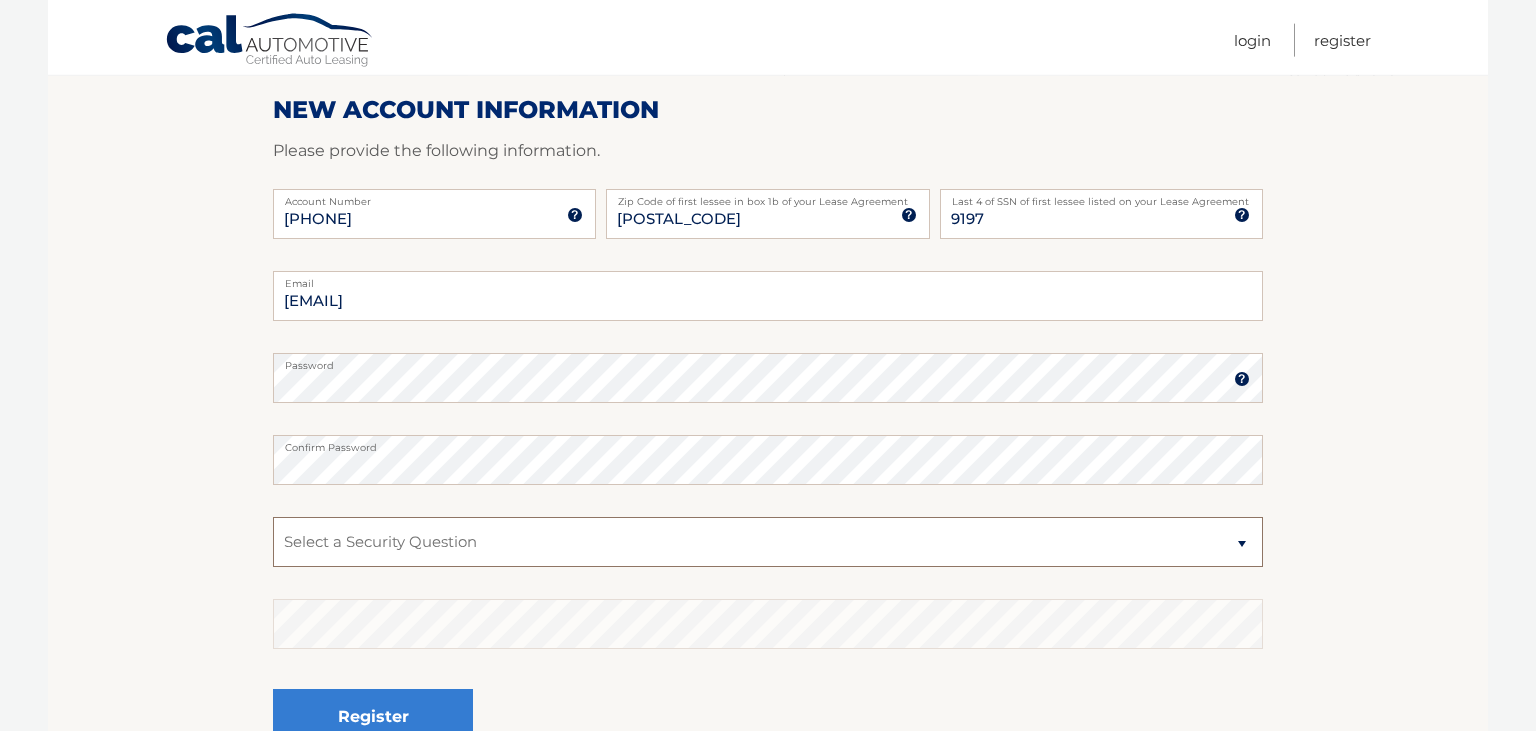 click on "Select a Security Question
What was the name of your elementary school?
What is your mother’s maiden name?
What street did you live on in the third grade?
In what city or town was your first job?
What was your childhood phone number including area code? (e.g., 000-000-0000)" at bounding box center (768, 542) 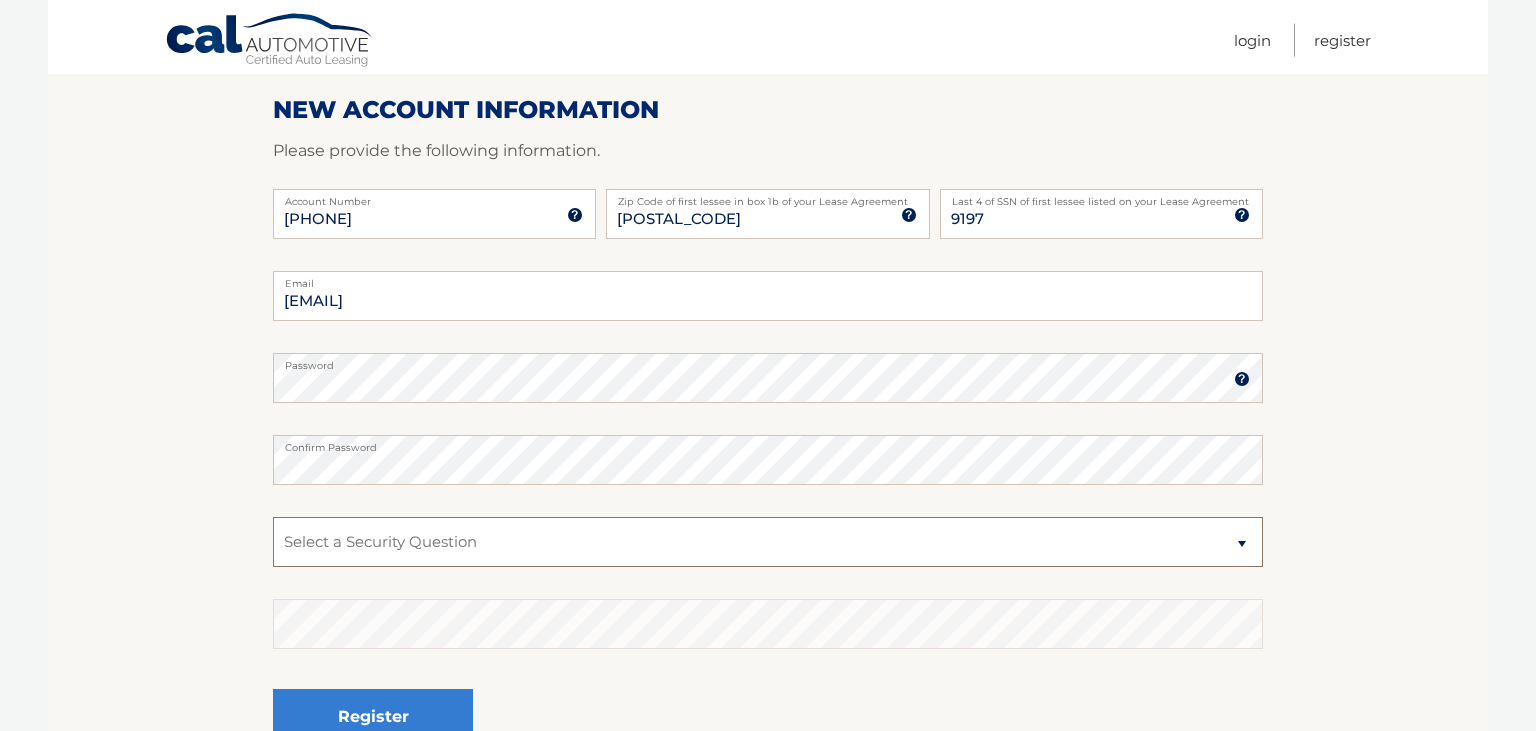 select on "4" 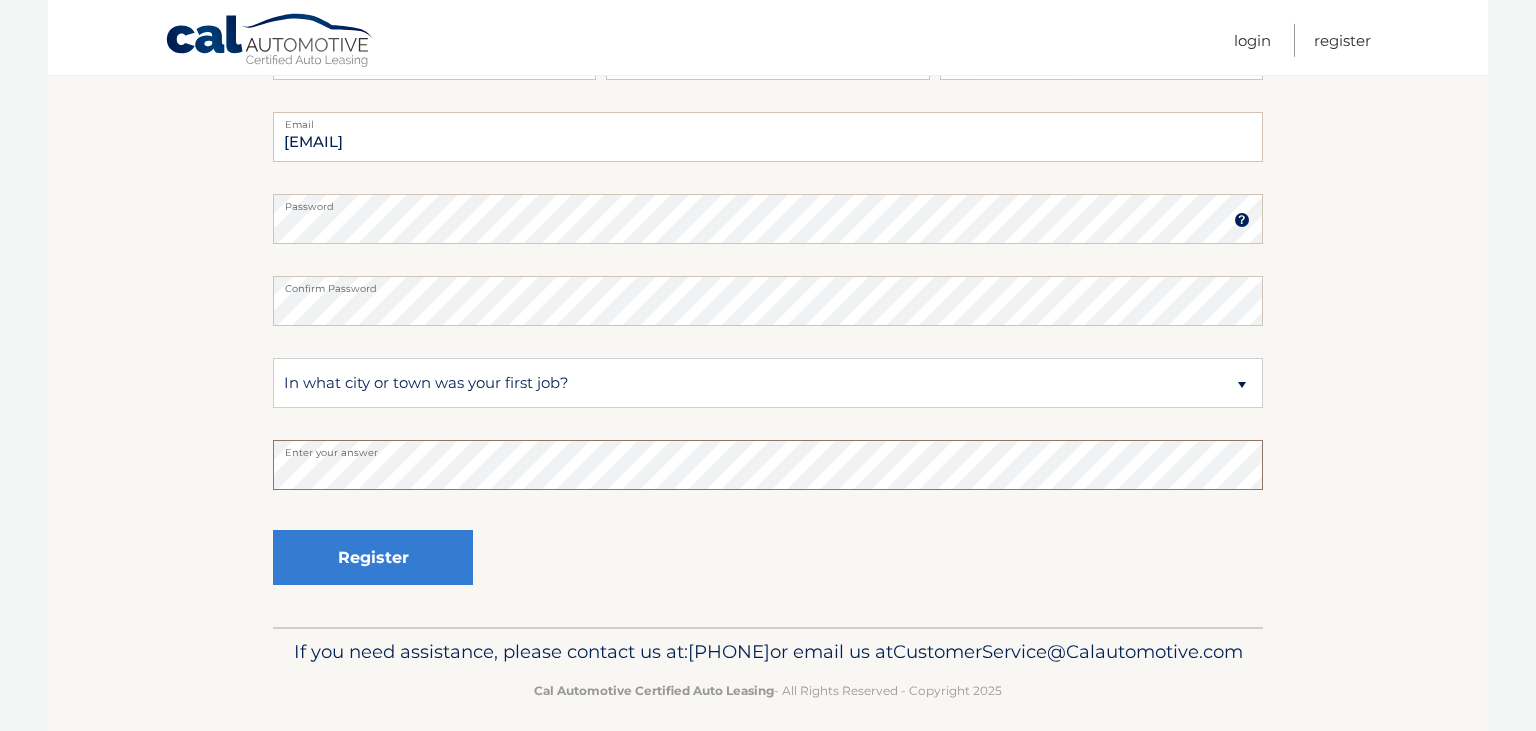scroll, scrollTop: 407, scrollLeft: 0, axis: vertical 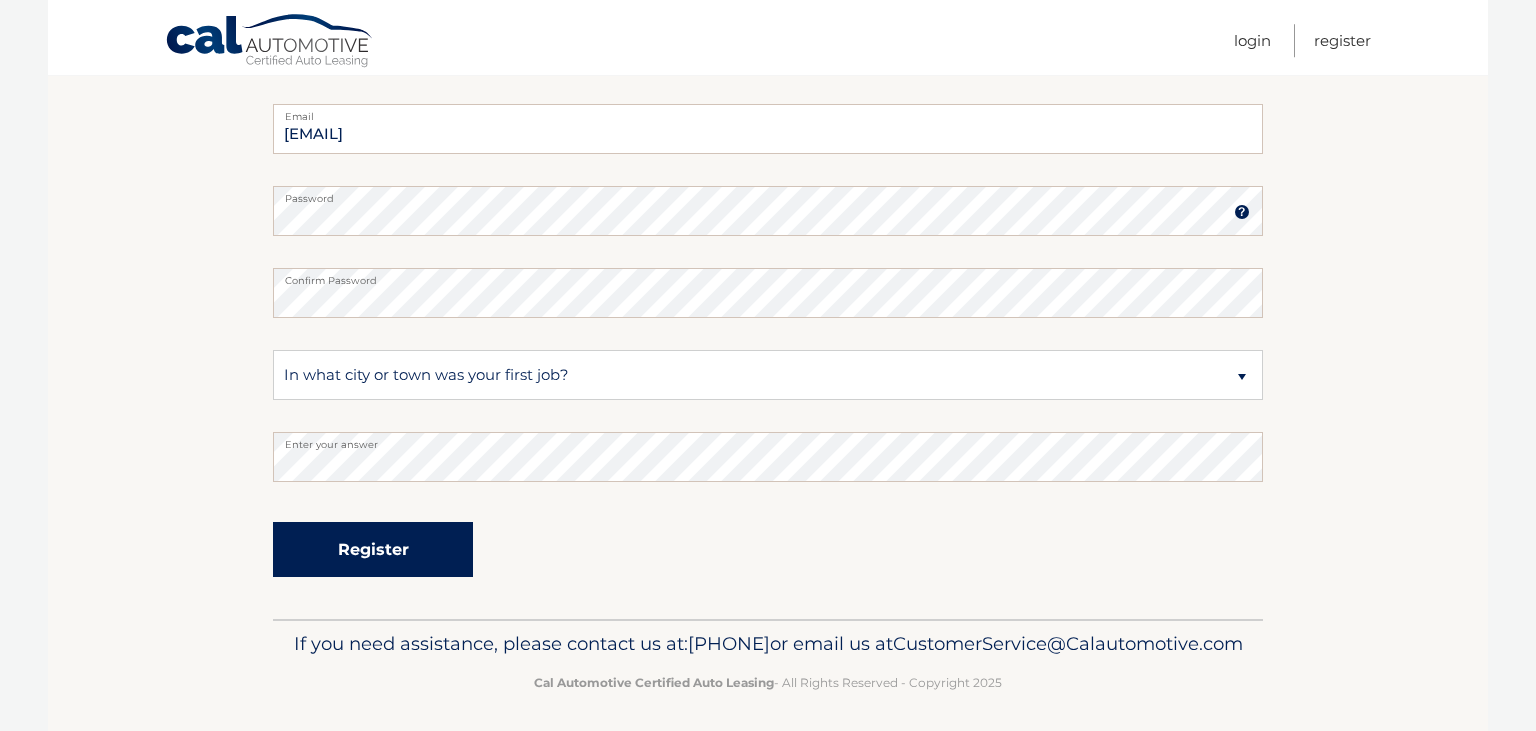 click on "Register" at bounding box center (373, 549) 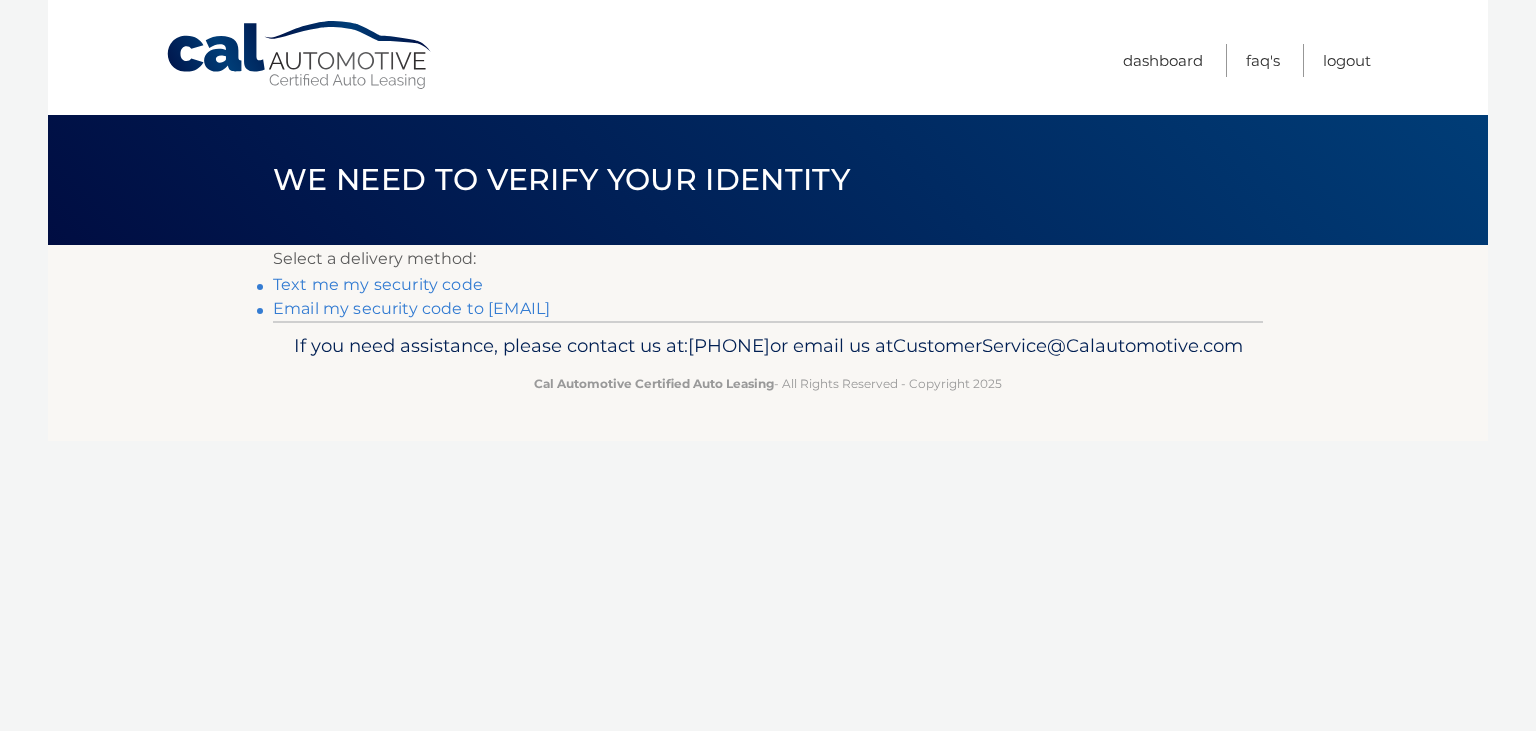 scroll, scrollTop: 0, scrollLeft: 0, axis: both 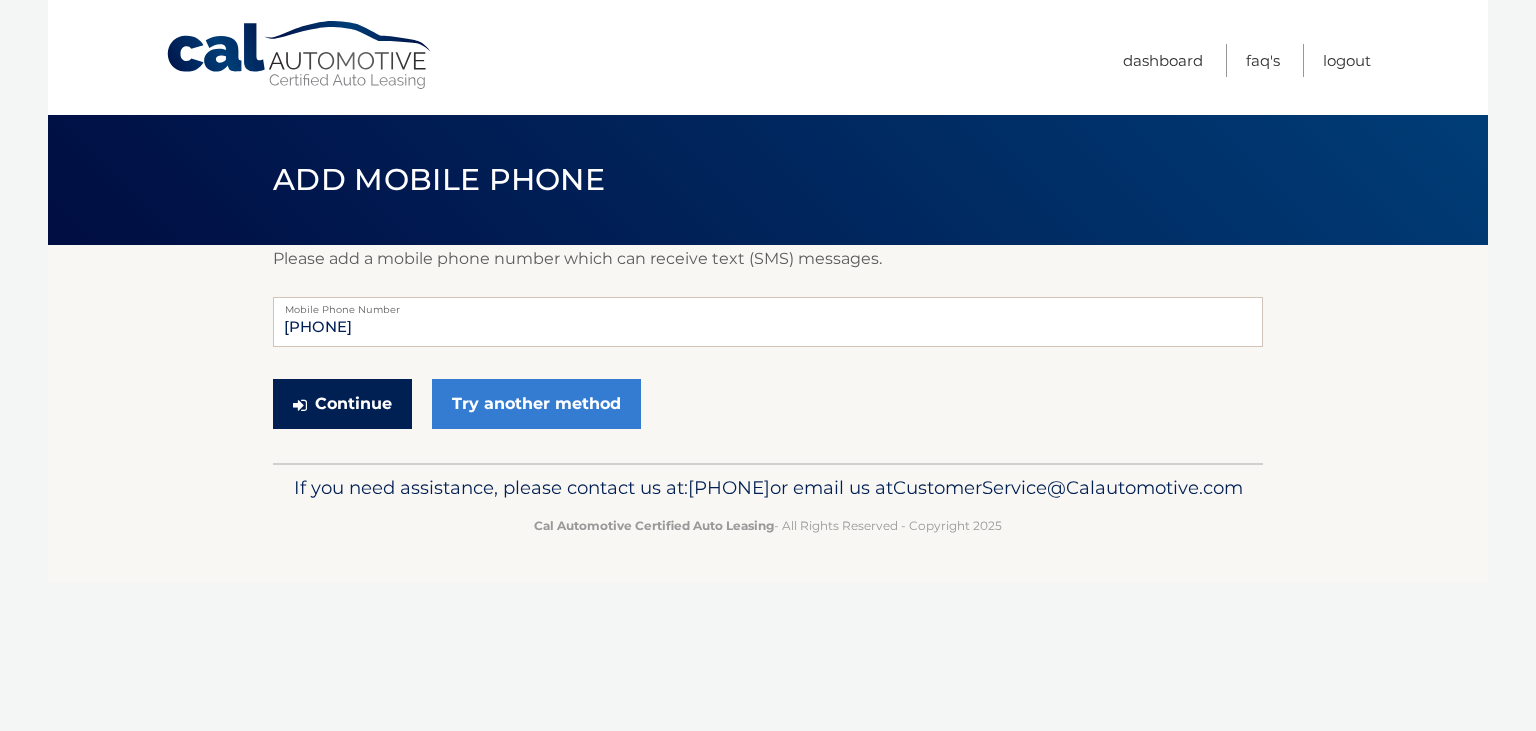 click on "Continue" at bounding box center [342, 404] 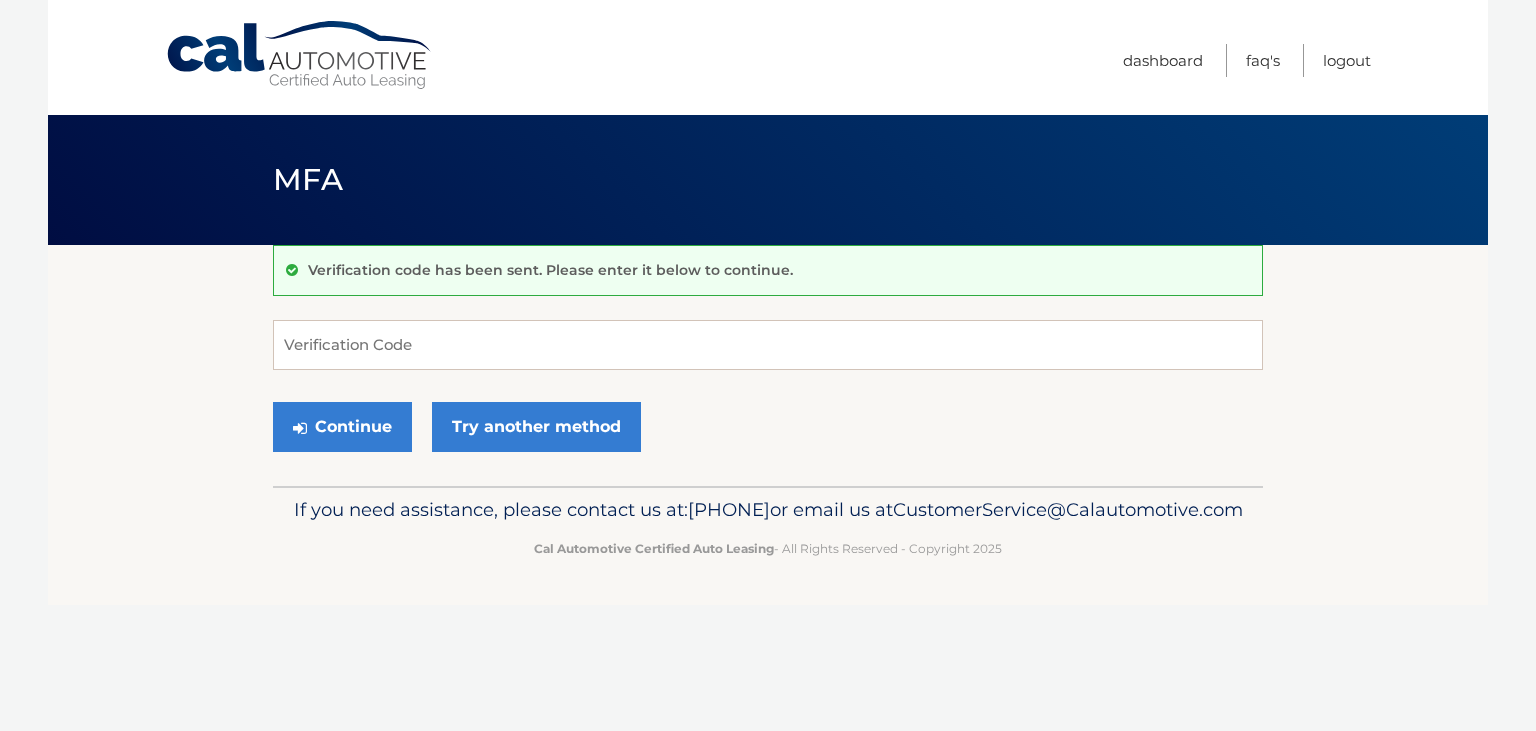 scroll, scrollTop: 0, scrollLeft: 0, axis: both 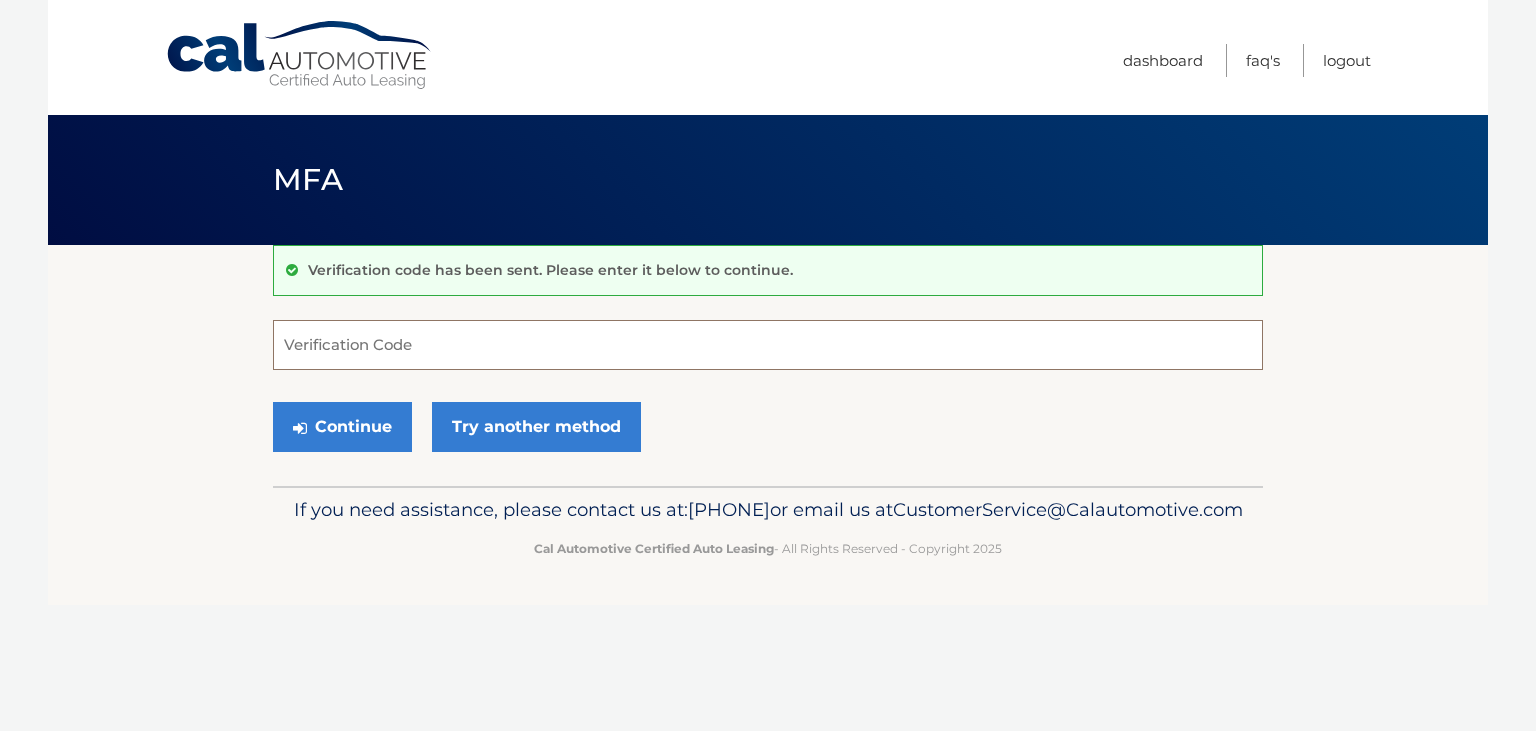 click on "Verification Code" at bounding box center (768, 345) 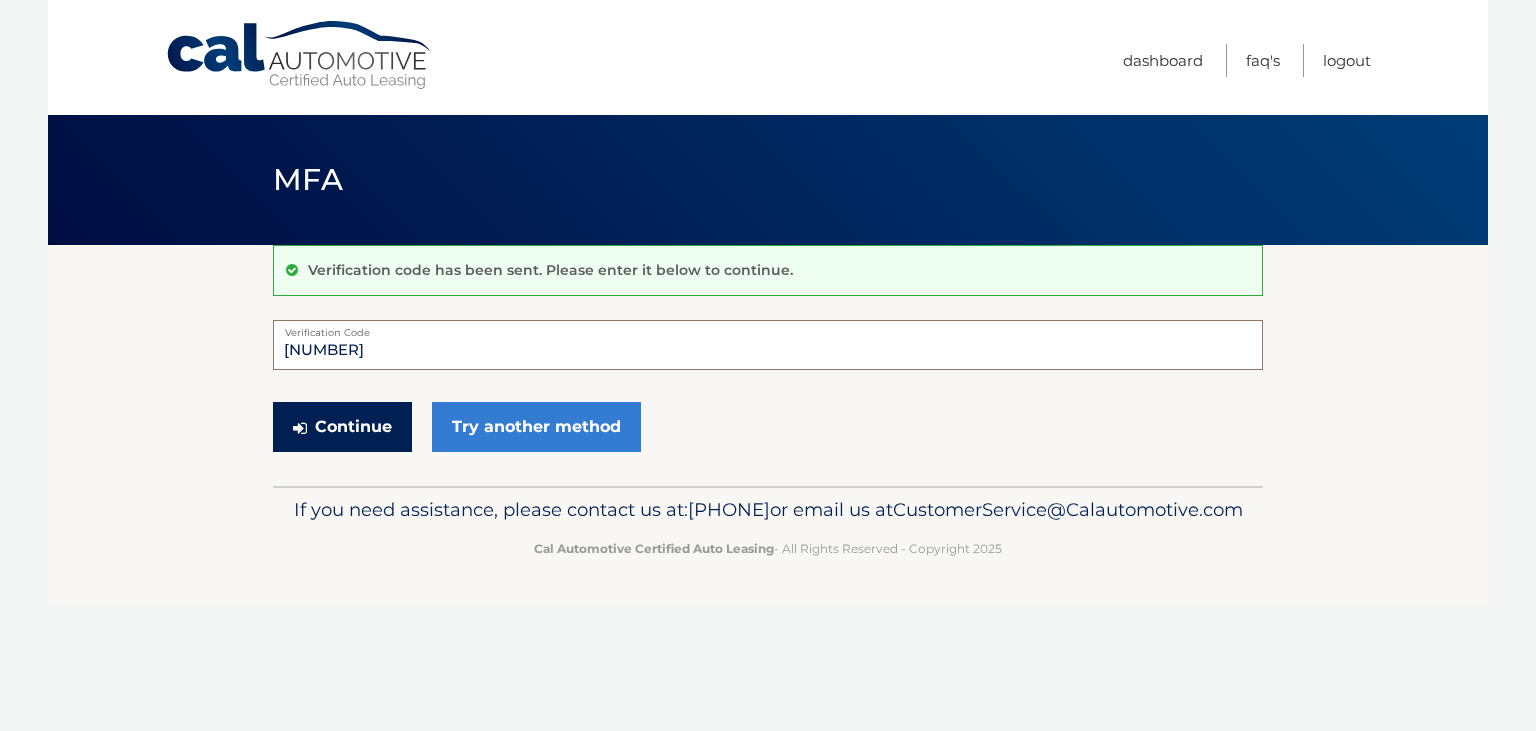 type on "957125" 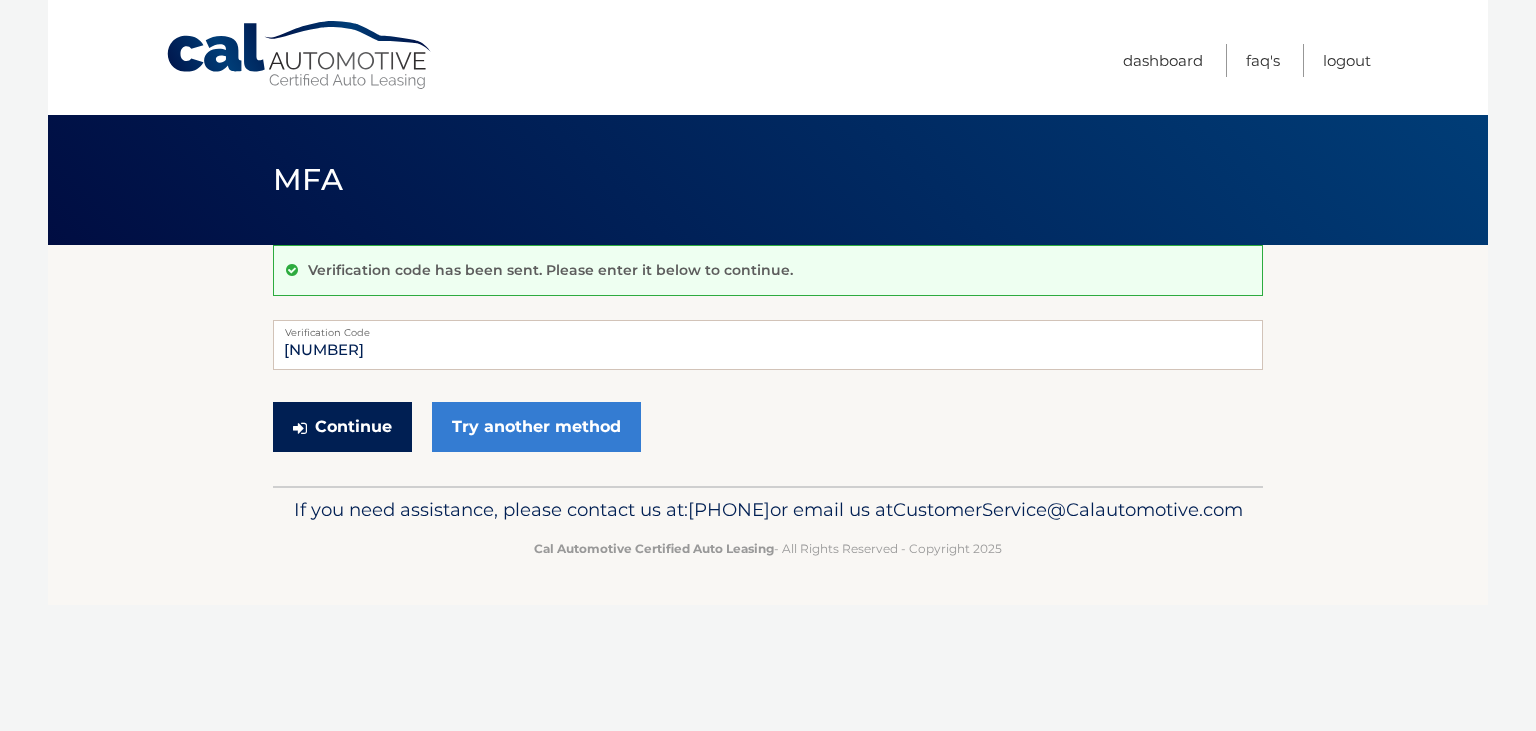 click on "Continue" at bounding box center (342, 427) 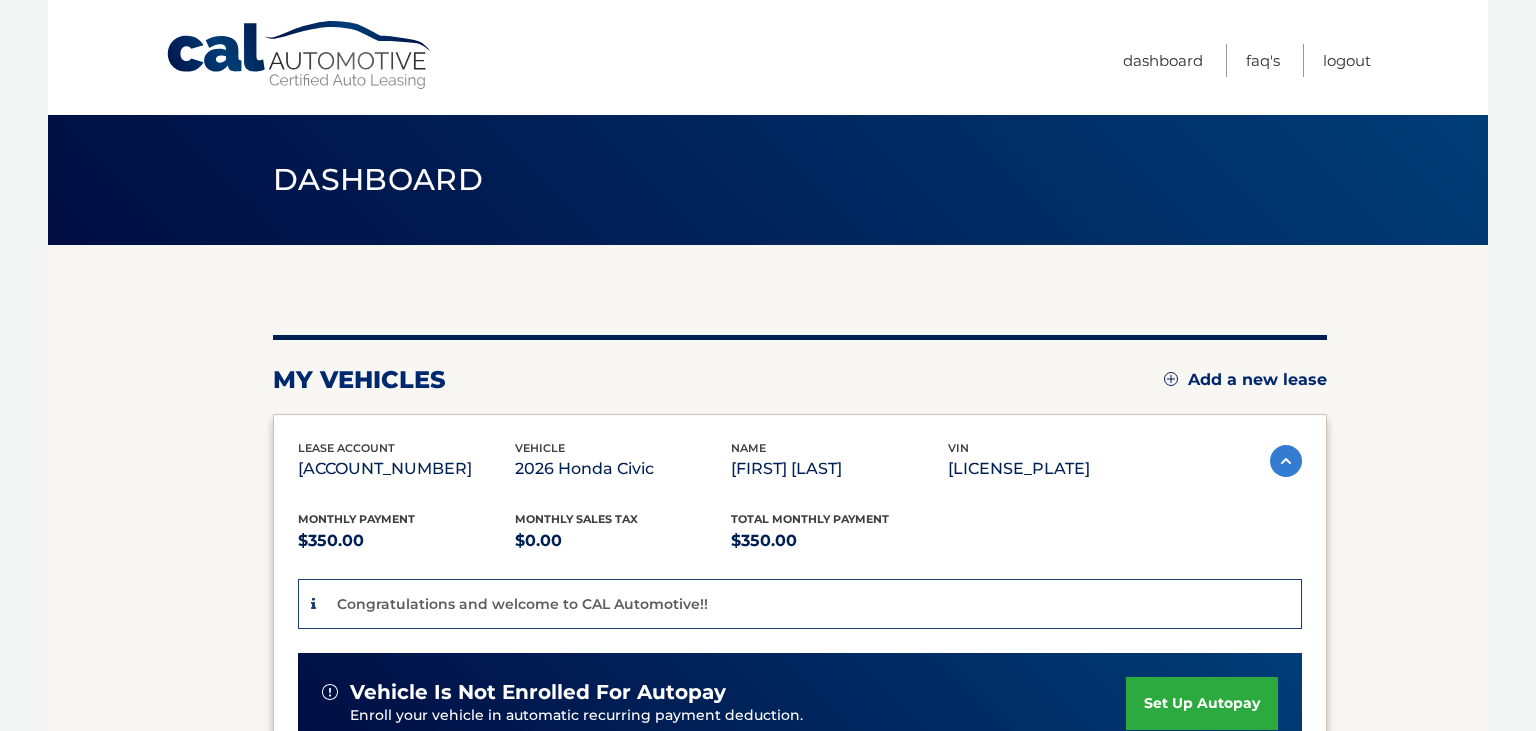 scroll, scrollTop: 0, scrollLeft: 0, axis: both 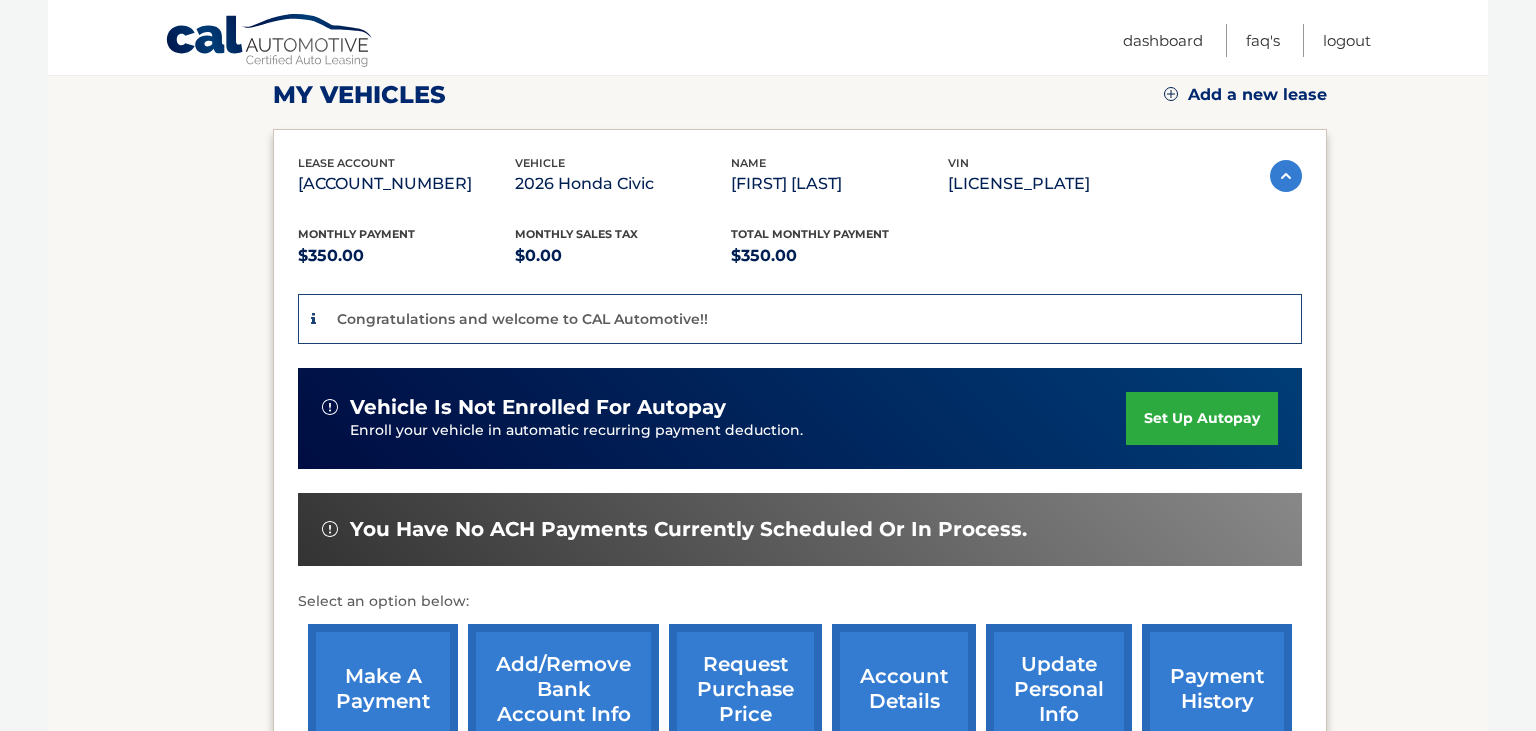 click on "set up autopay" at bounding box center (1202, 418) 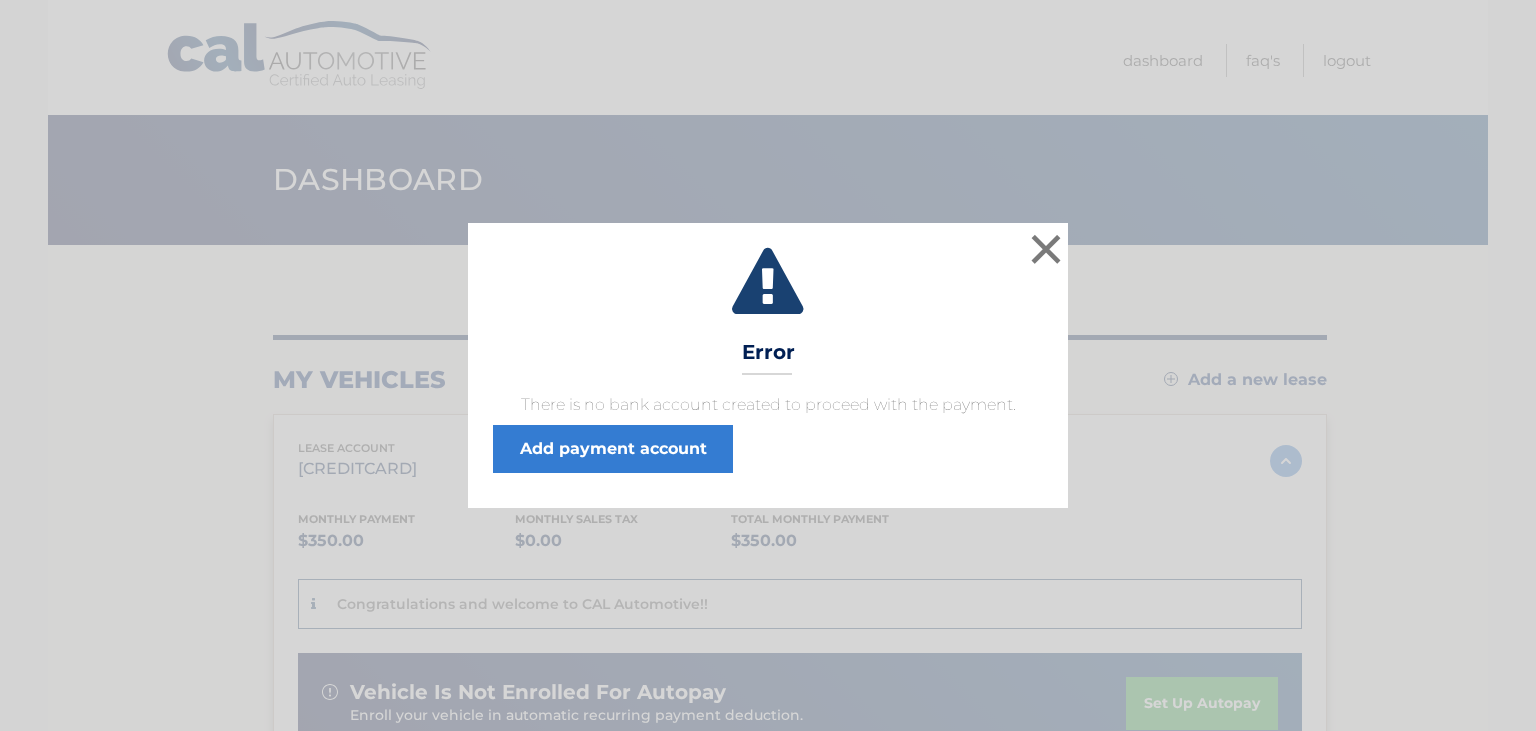 scroll, scrollTop: 0, scrollLeft: 0, axis: both 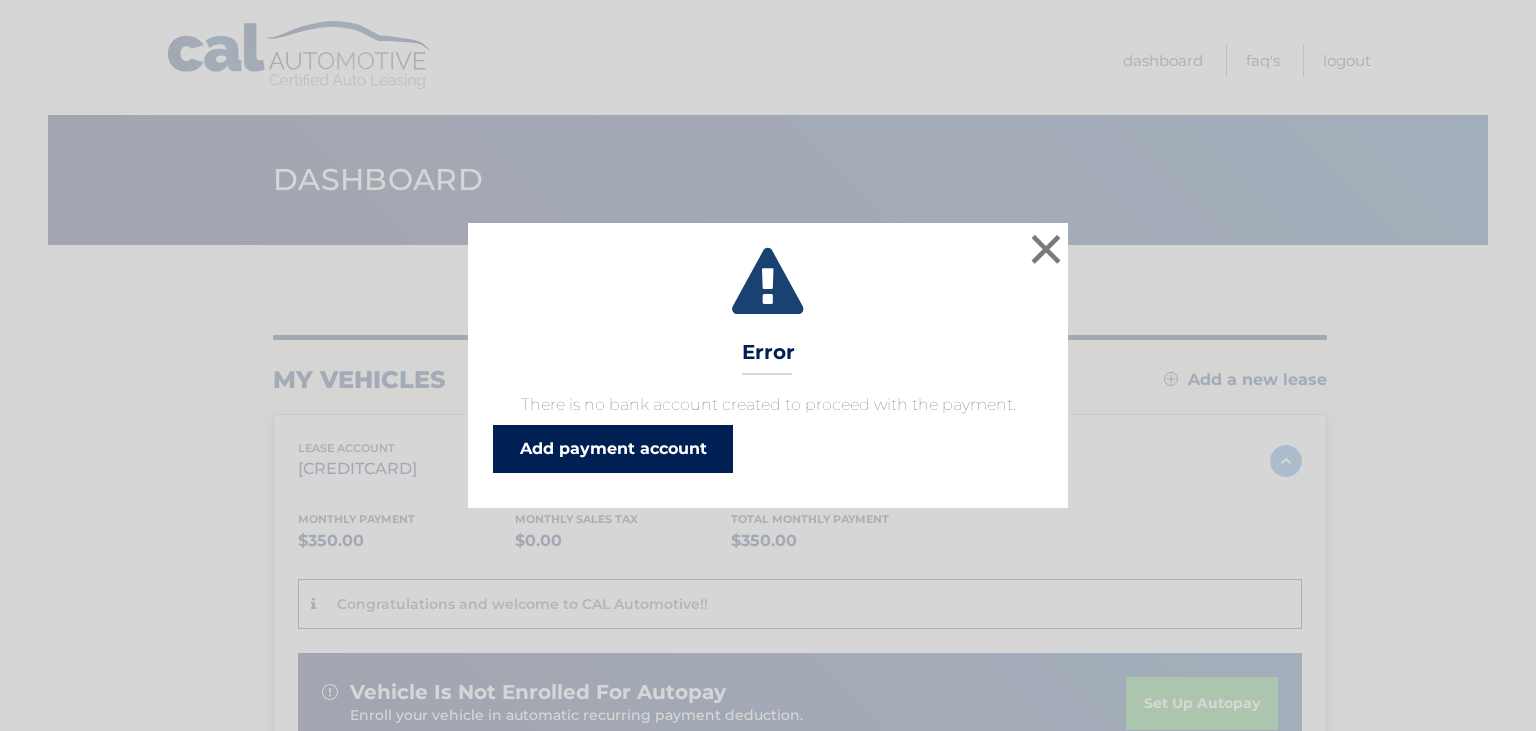 click on "Add payment account" at bounding box center [613, 449] 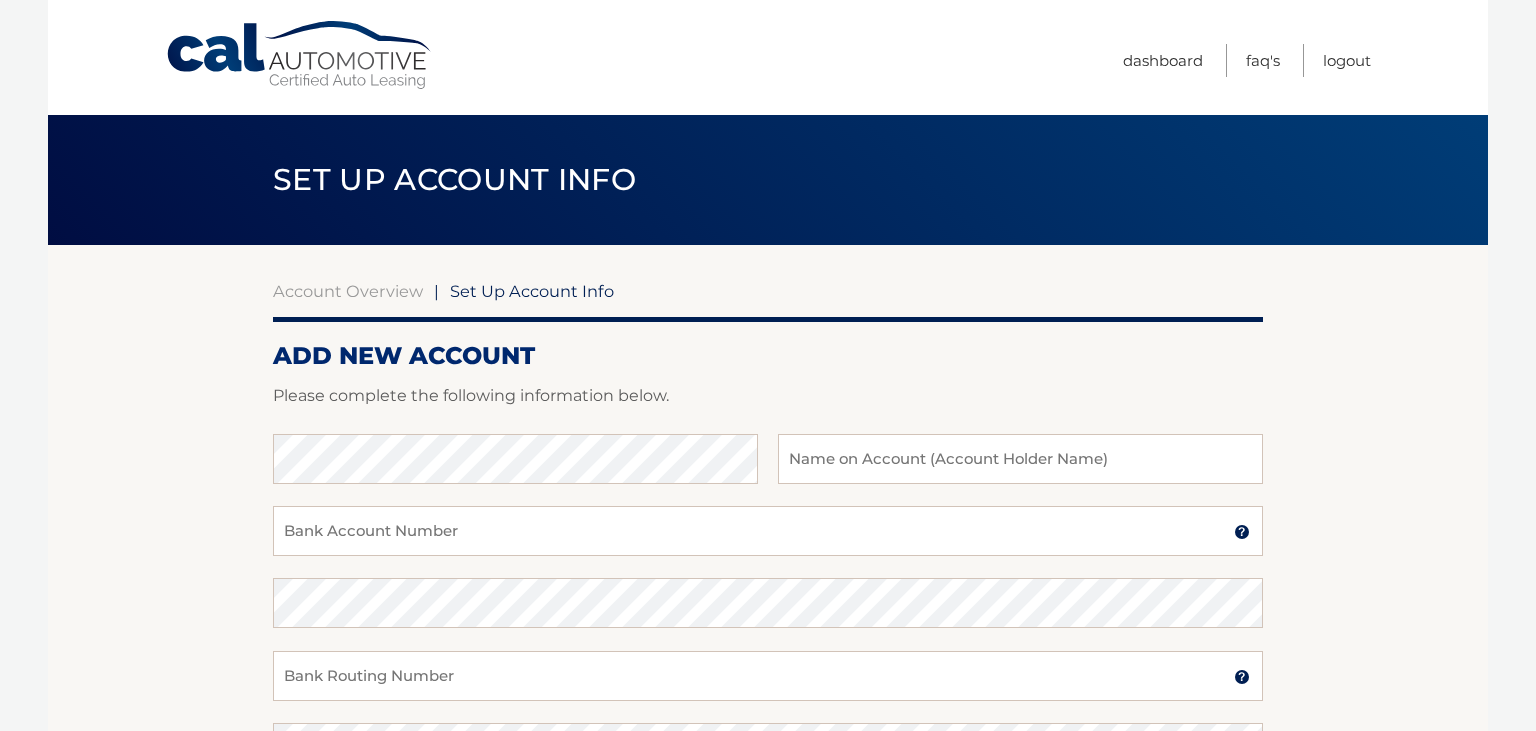 scroll, scrollTop: 0, scrollLeft: 0, axis: both 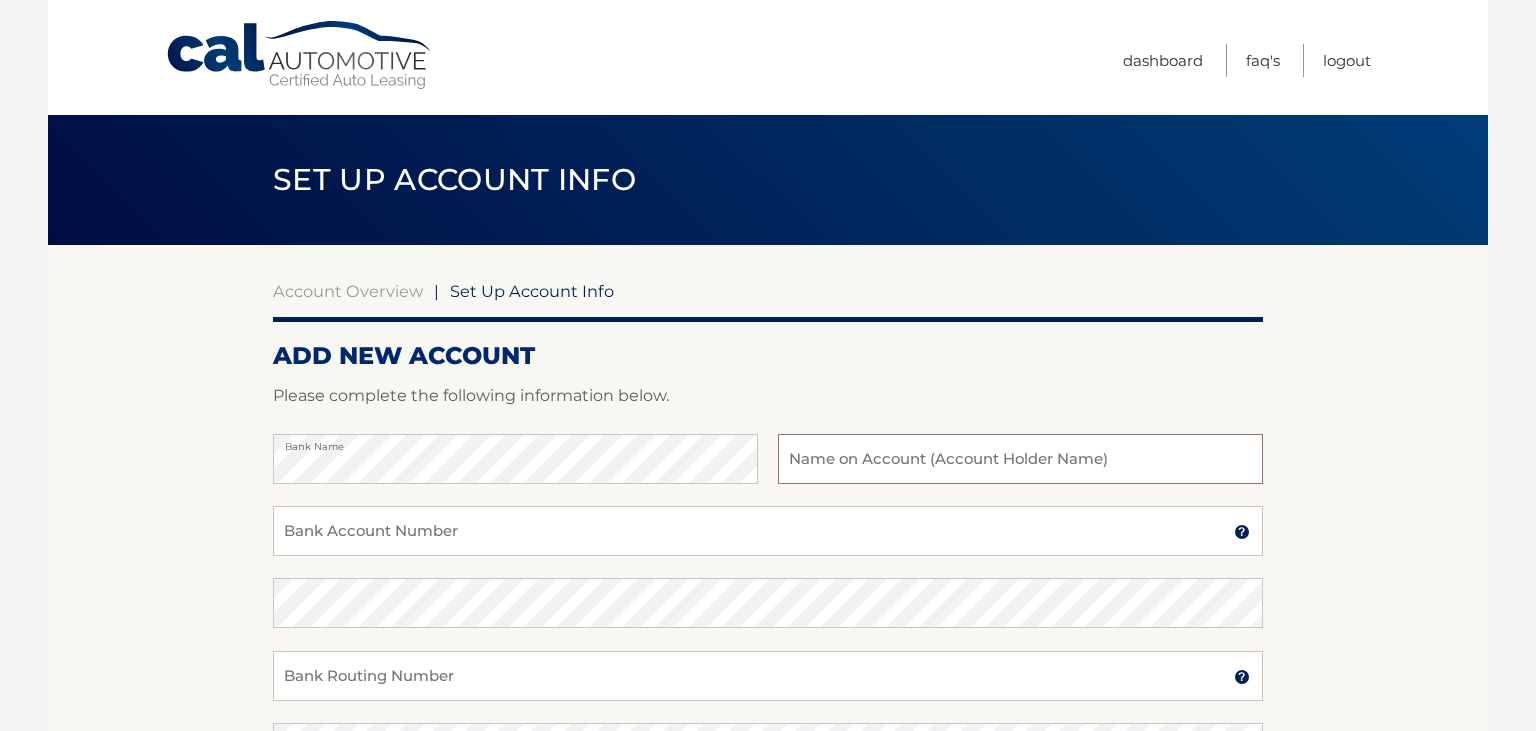click at bounding box center [1020, 459] 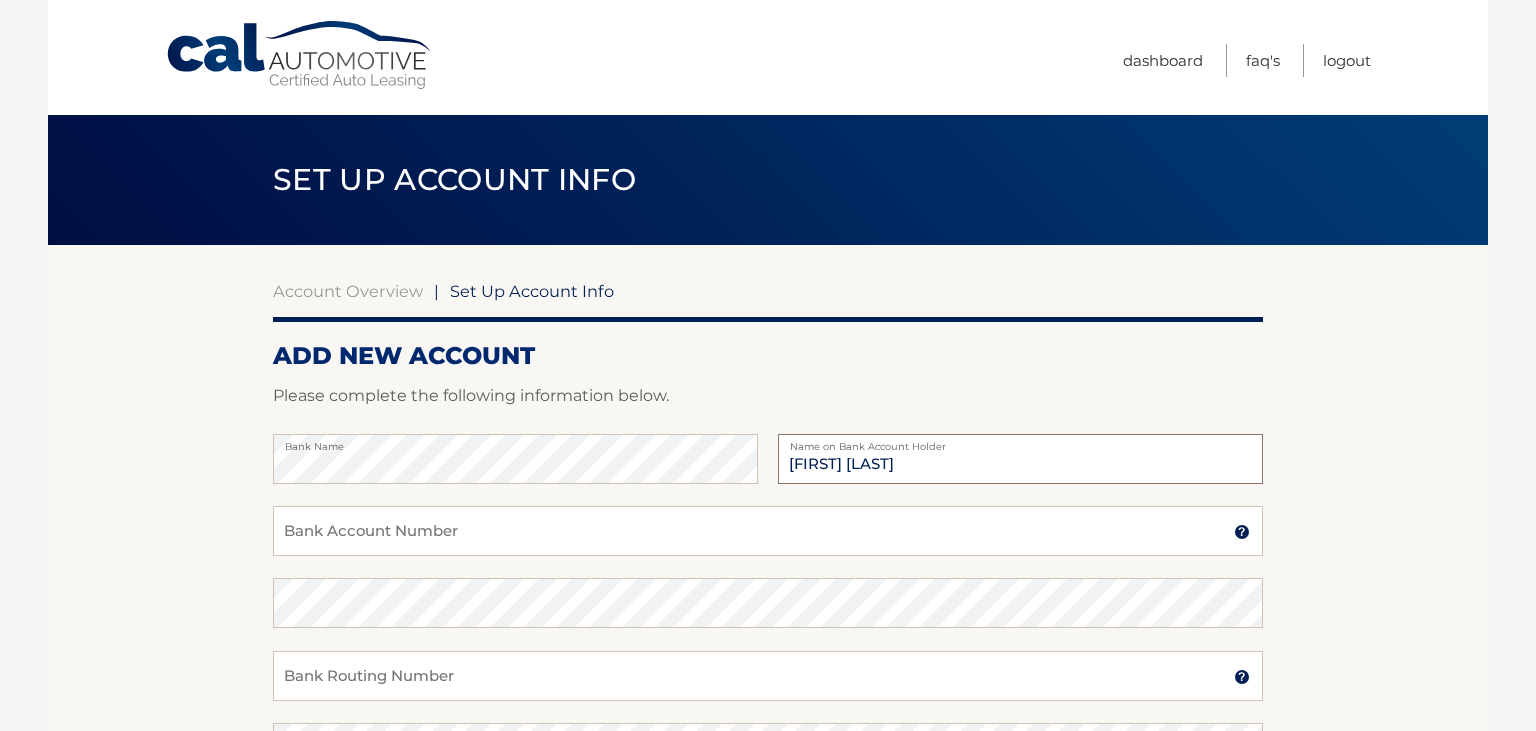 type on "Carol Malone" 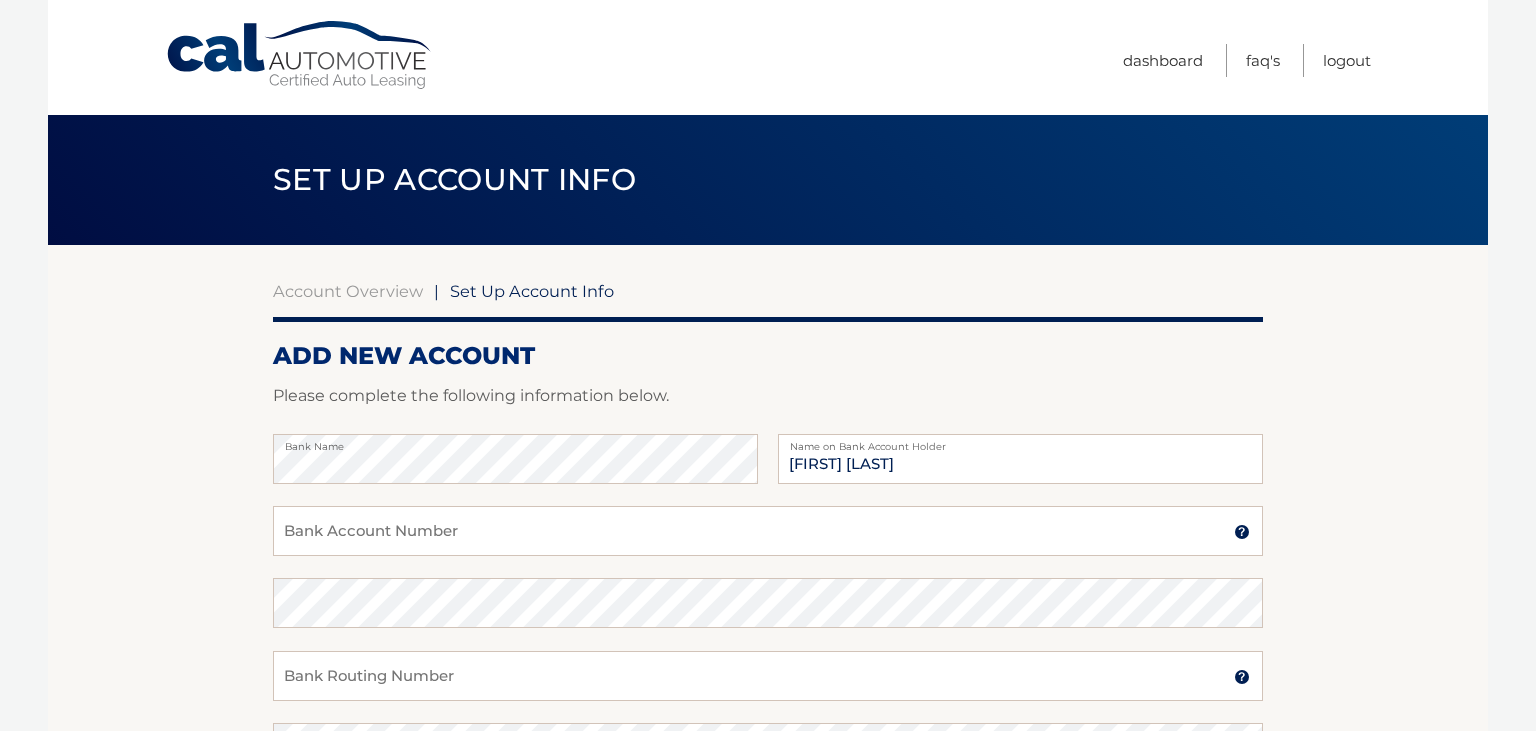 click at bounding box center [1242, 532] 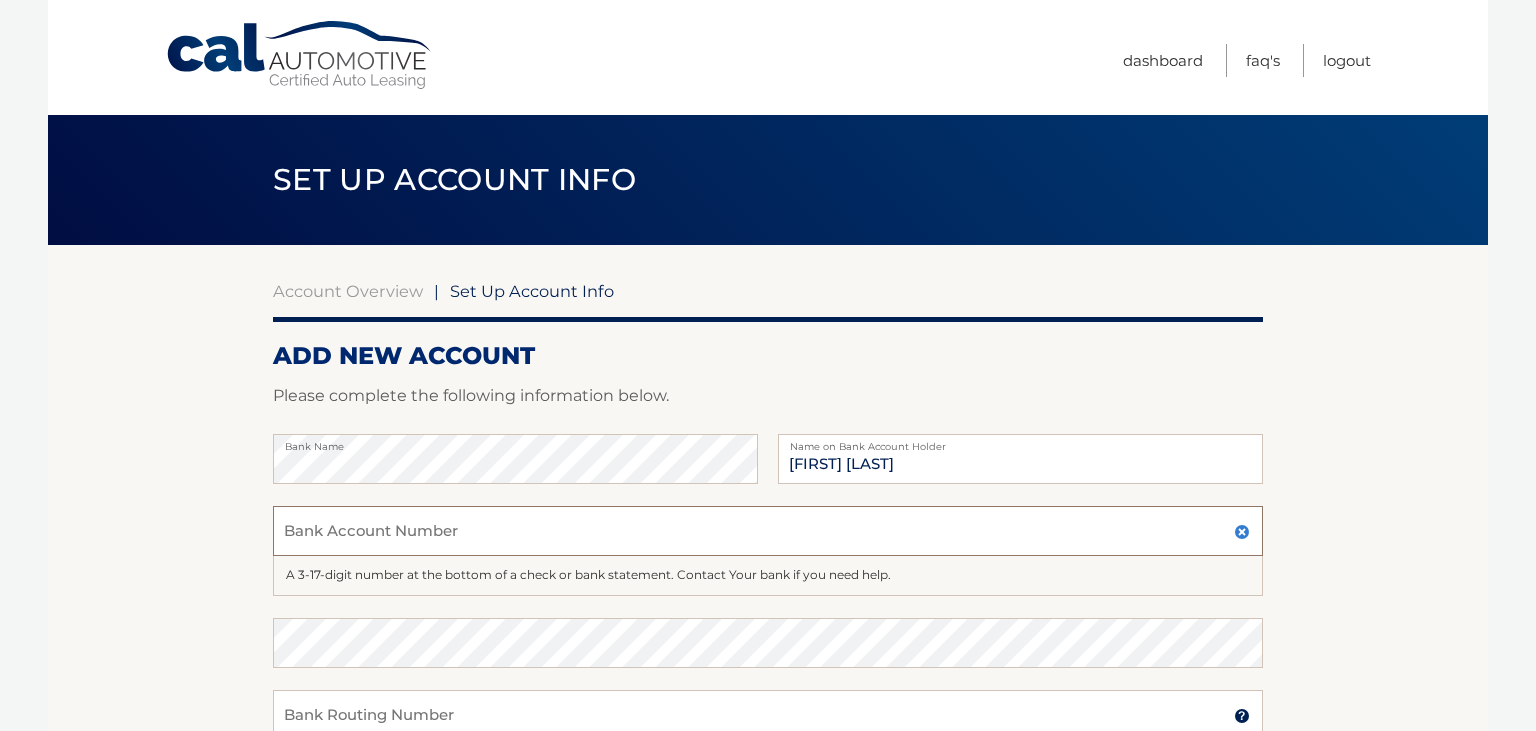 click on "Bank Account Number" at bounding box center [768, 531] 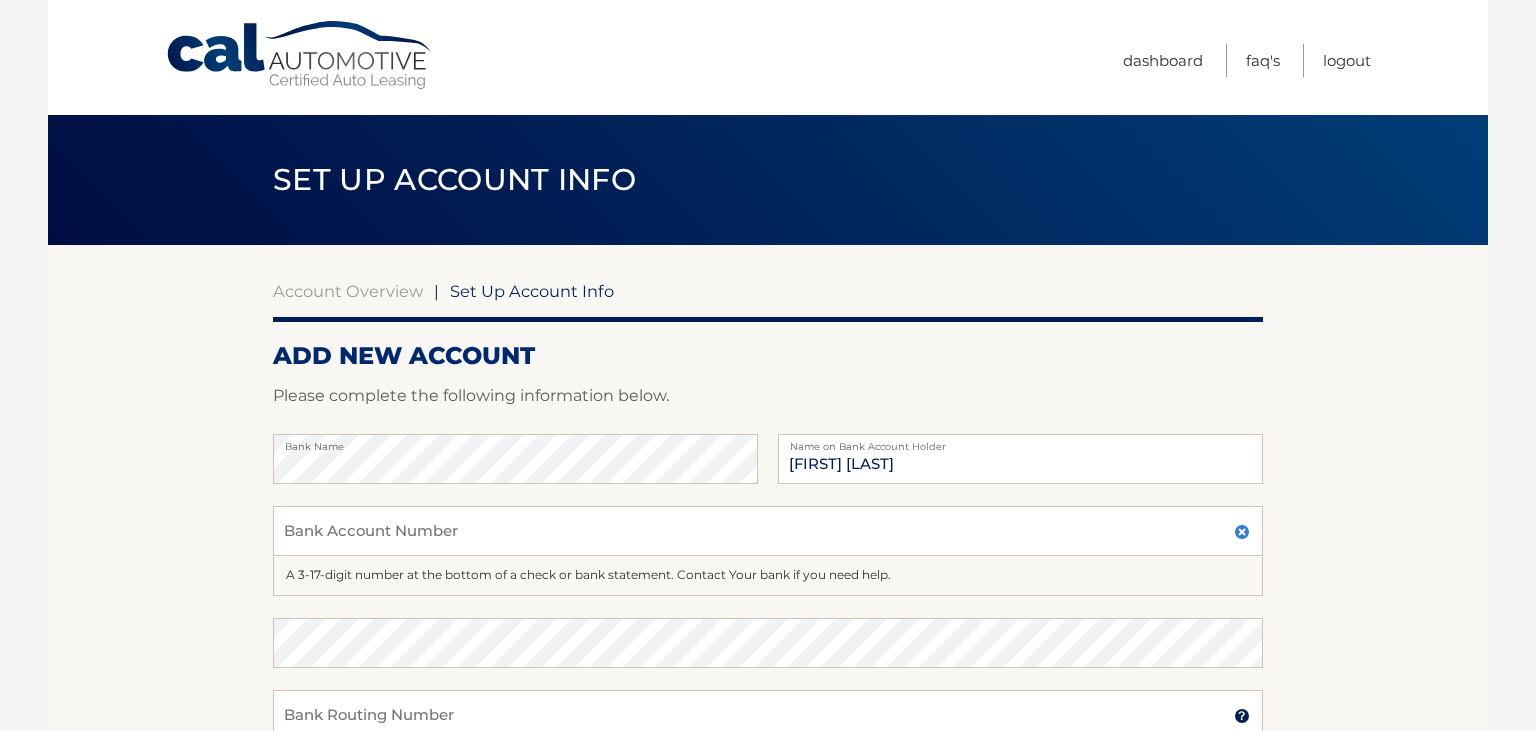 click on "A 3-17-digit number at the bottom of a check or bank statement. Contact Your bank if you need help." at bounding box center (768, 576) 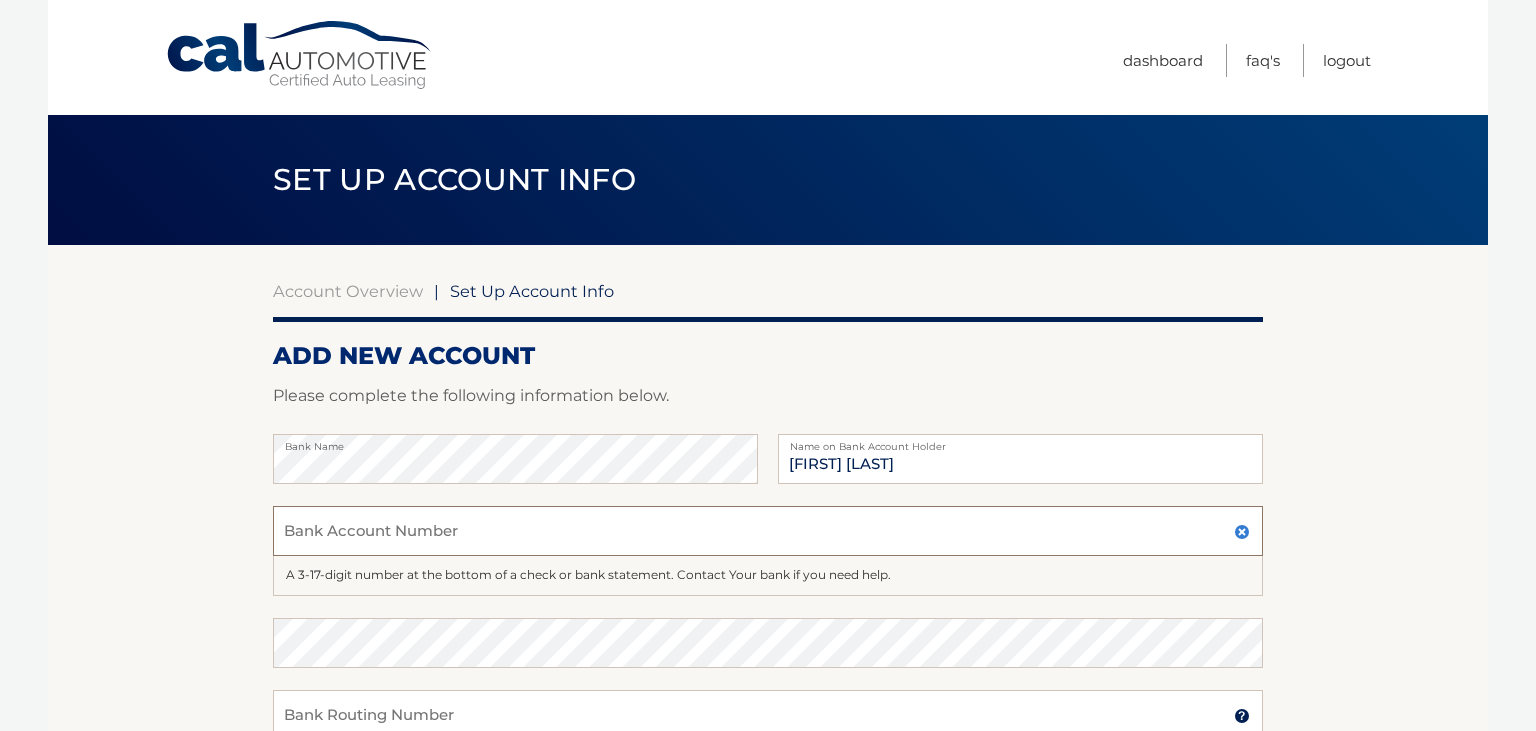 click on "Bank Account Number" at bounding box center (768, 531) 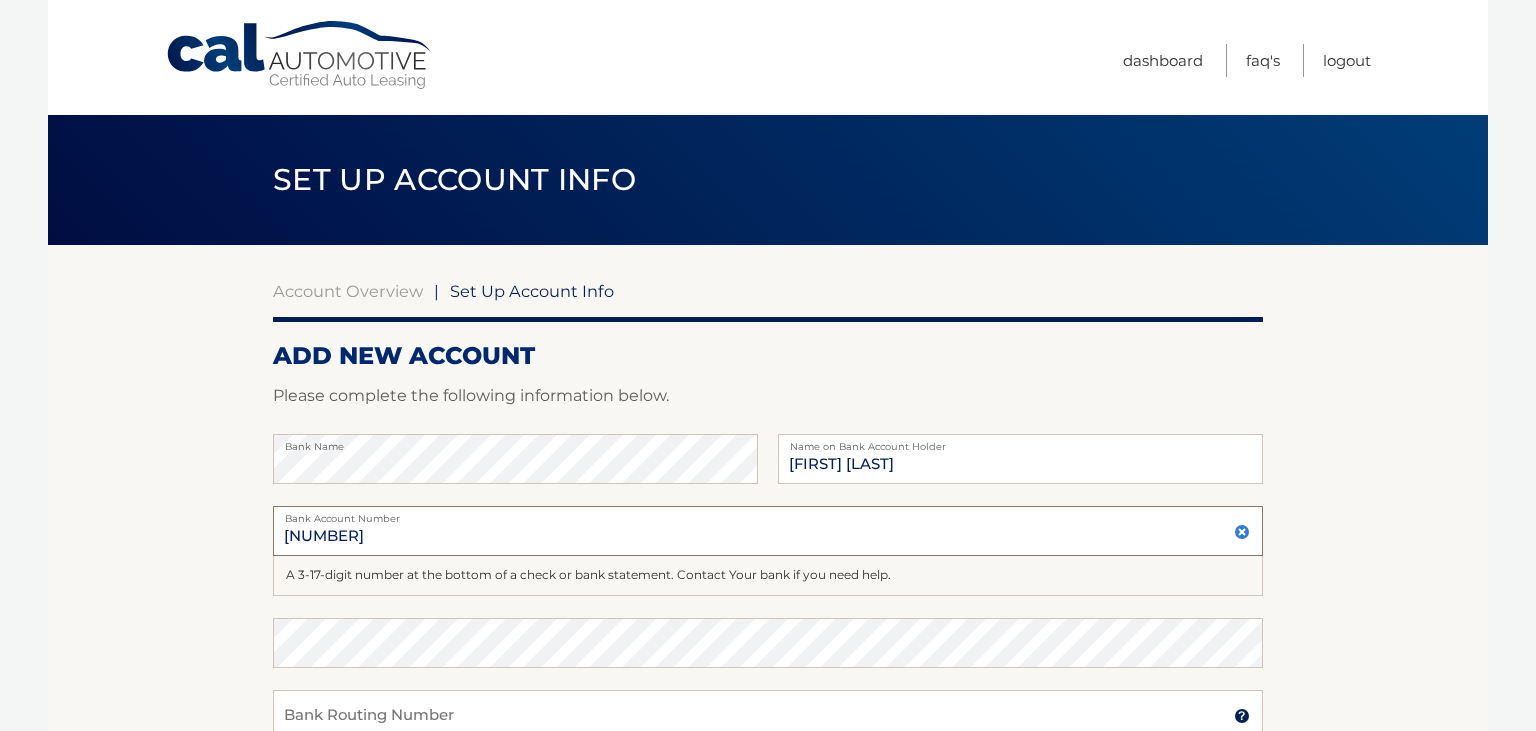 type on "483036539243" 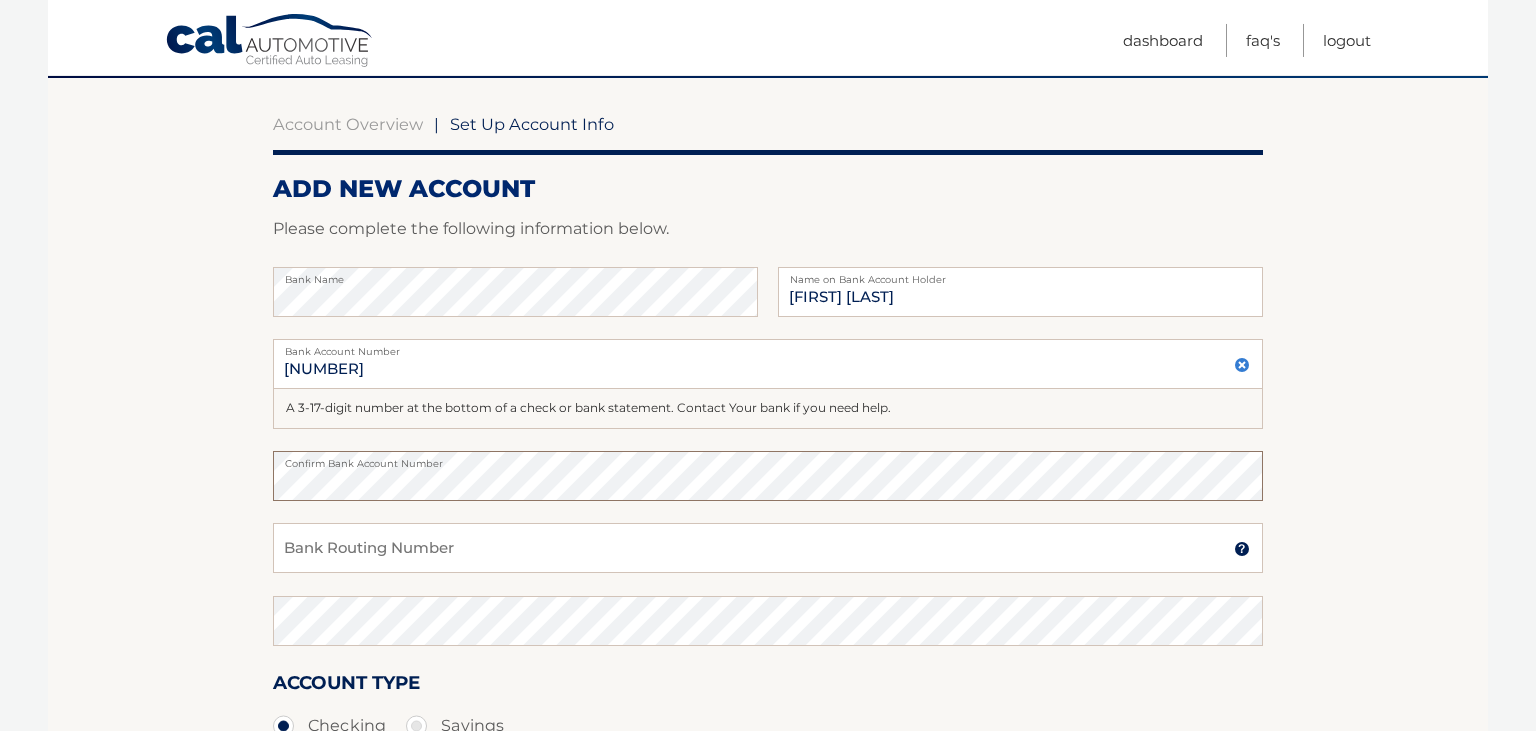 scroll, scrollTop: 175, scrollLeft: 0, axis: vertical 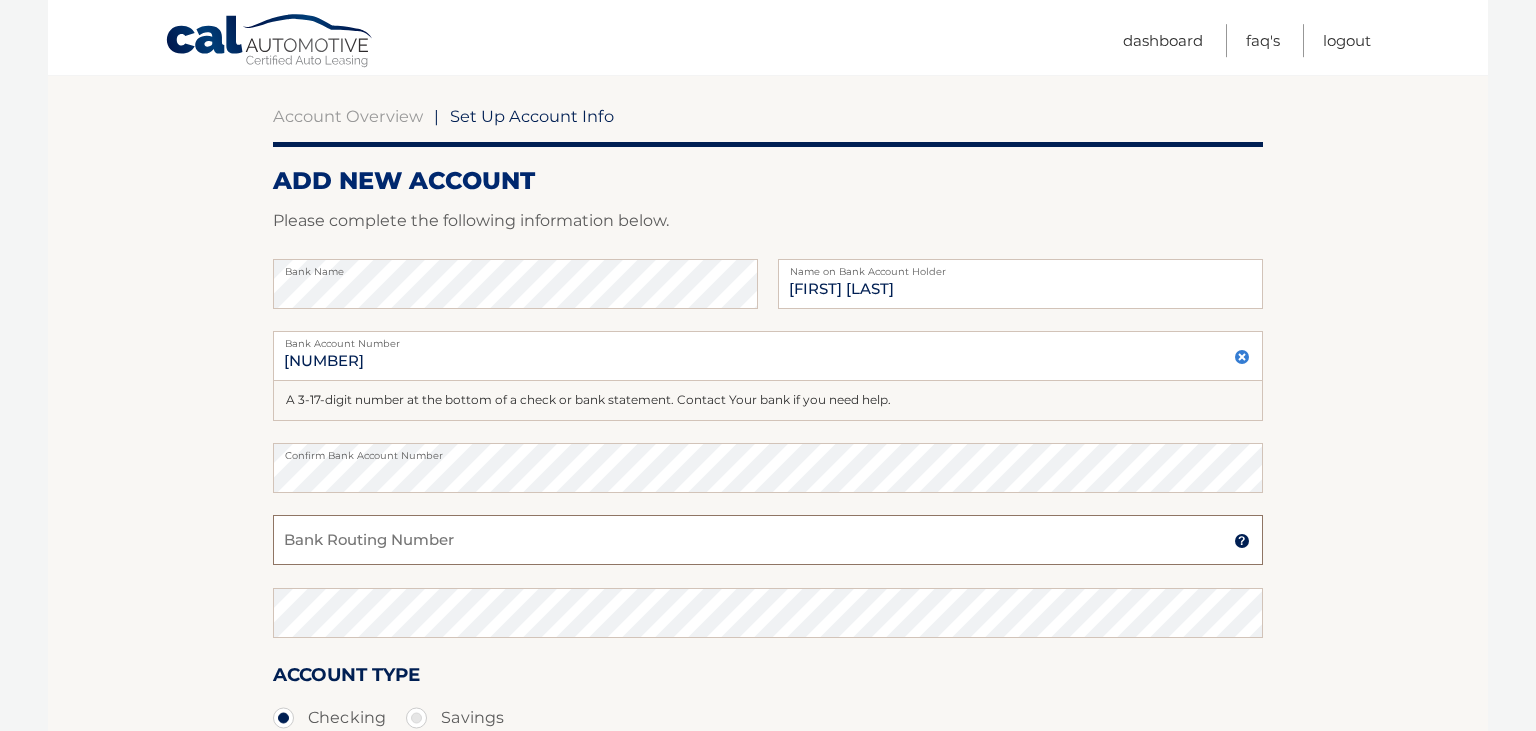 click on "Bank Routing Number" at bounding box center [768, 540] 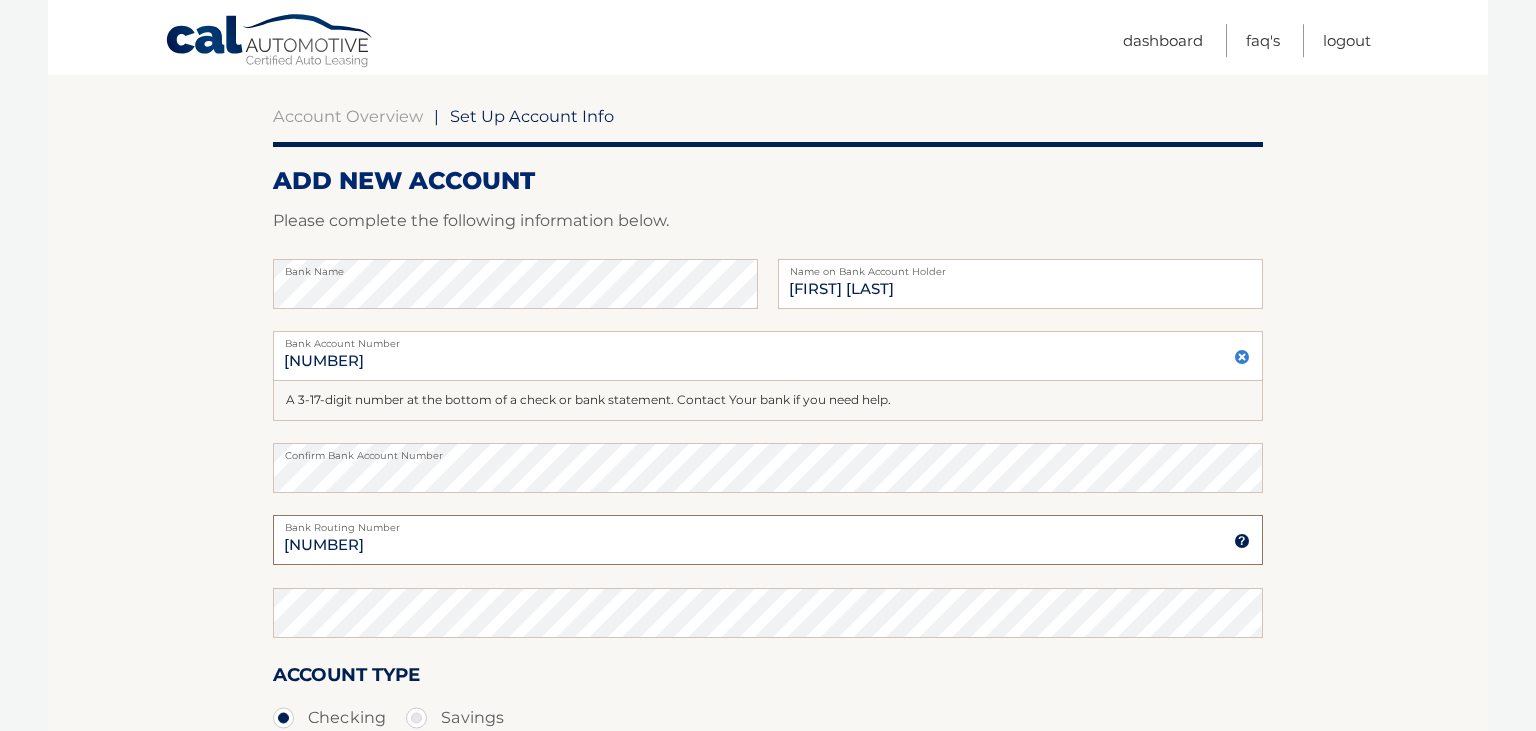 type on "021000322" 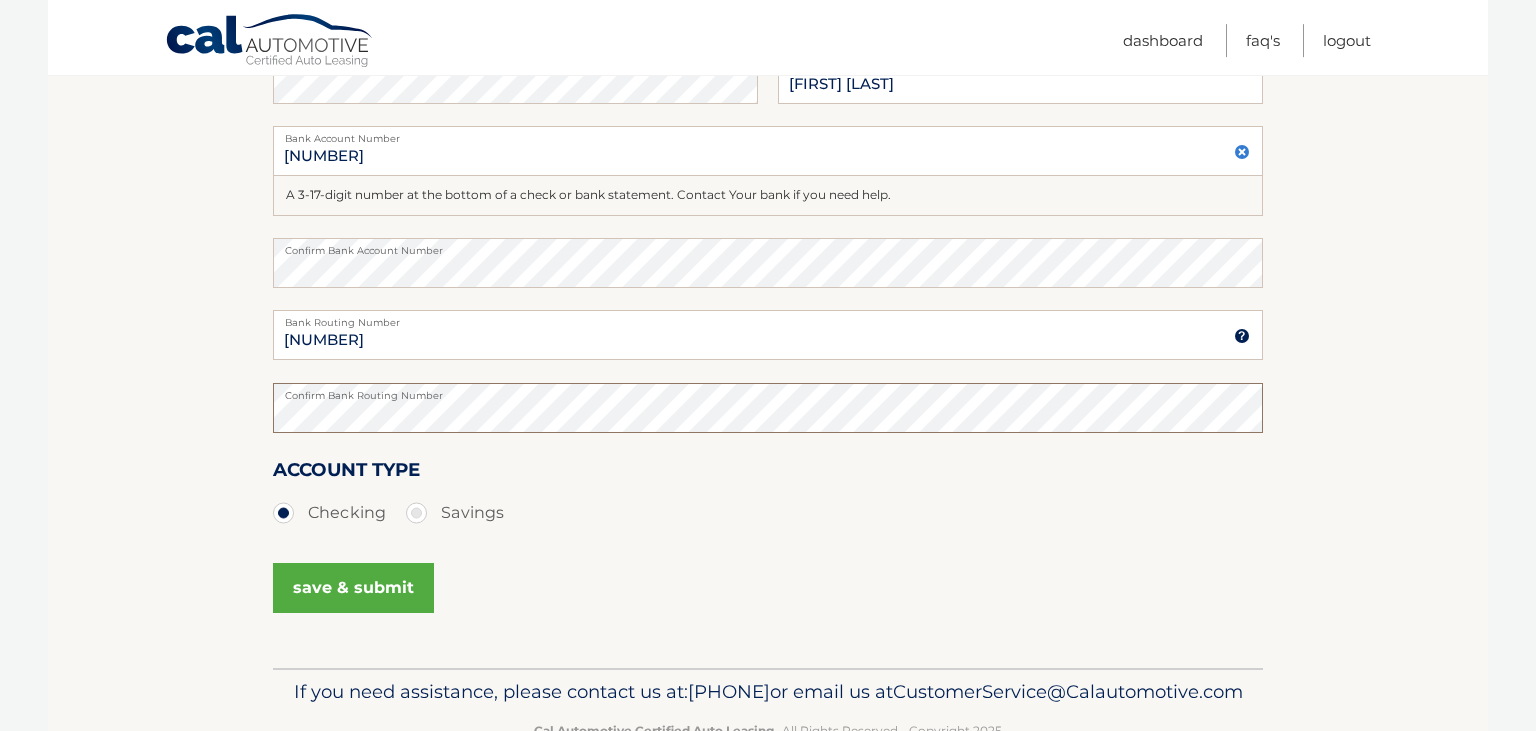 scroll, scrollTop: 468, scrollLeft: 0, axis: vertical 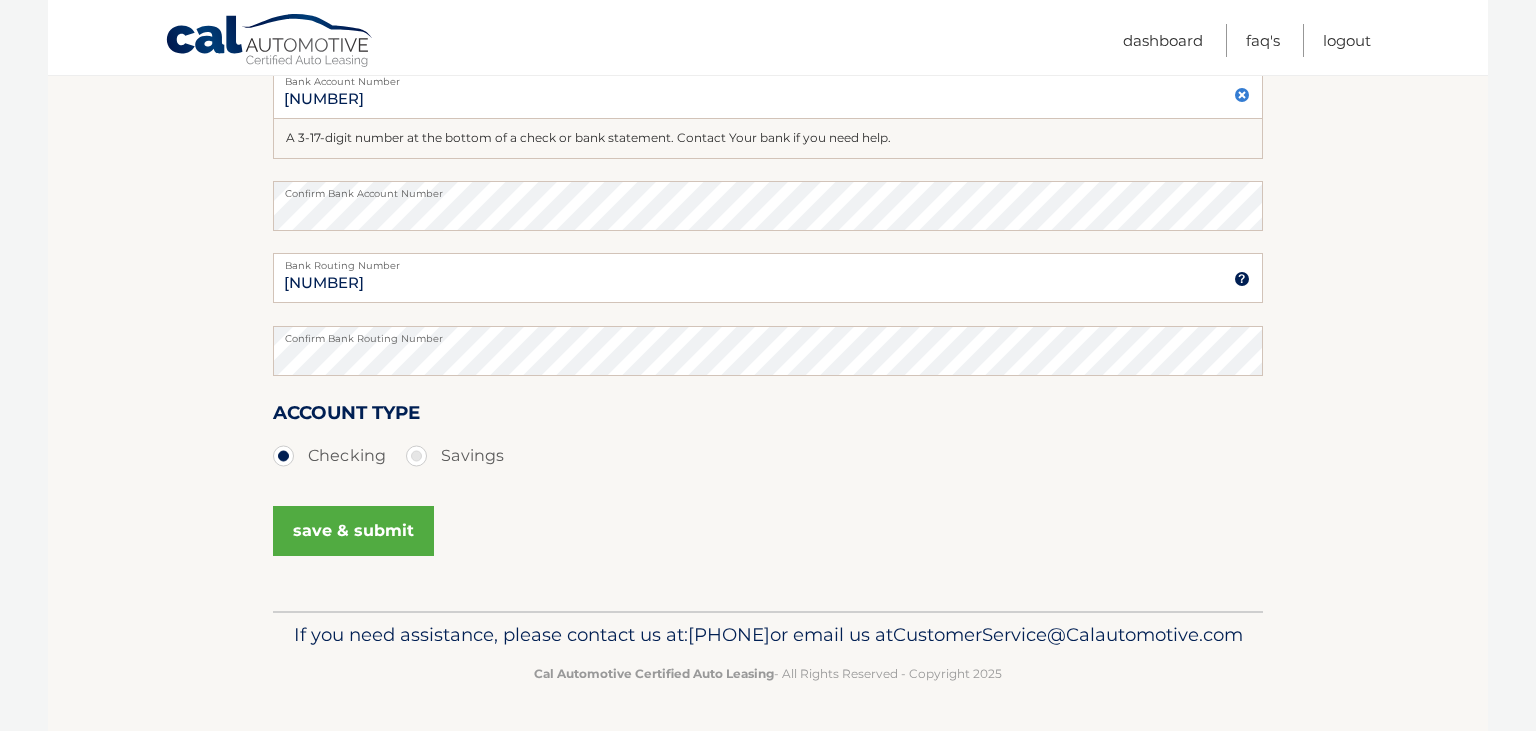 click on "save & submit" at bounding box center (353, 531) 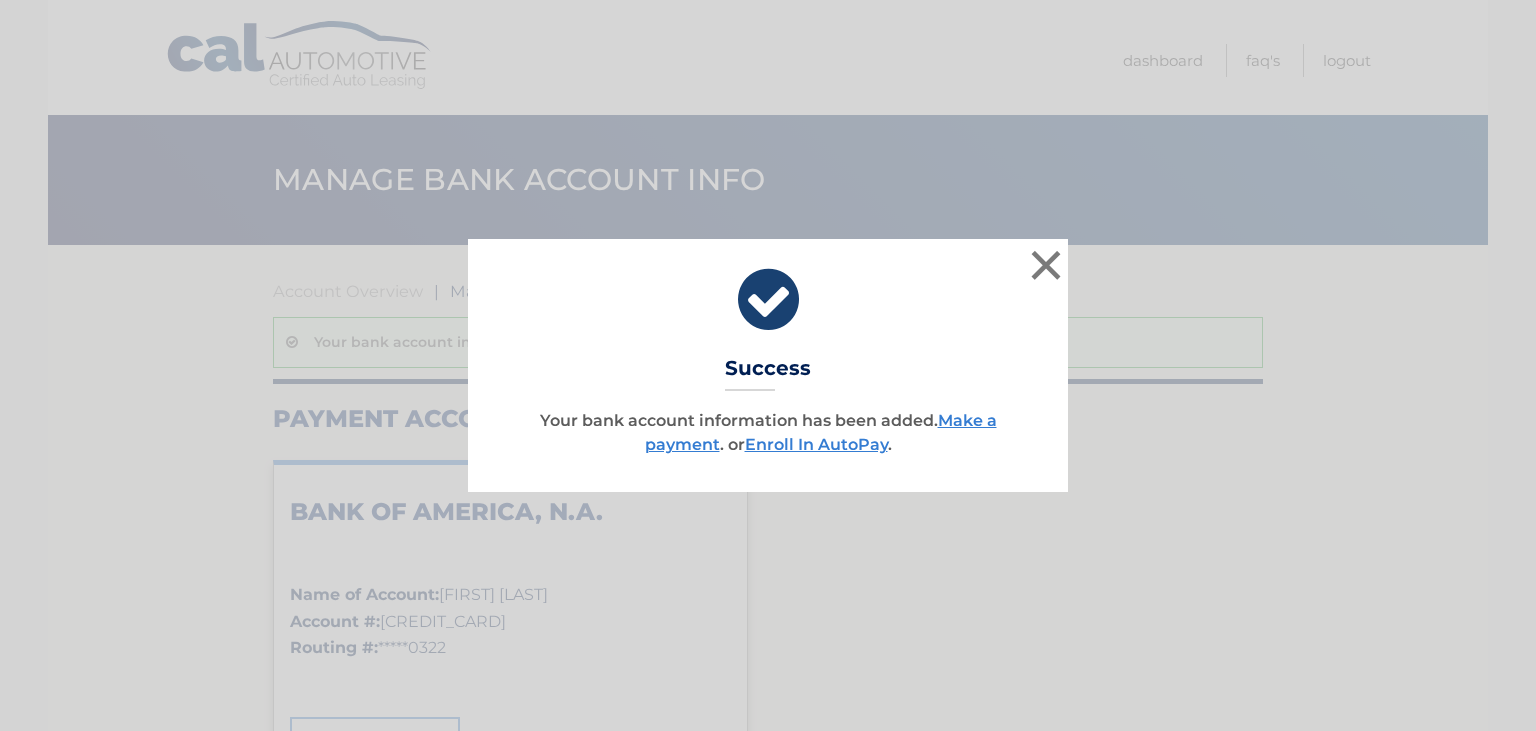 scroll, scrollTop: 0, scrollLeft: 0, axis: both 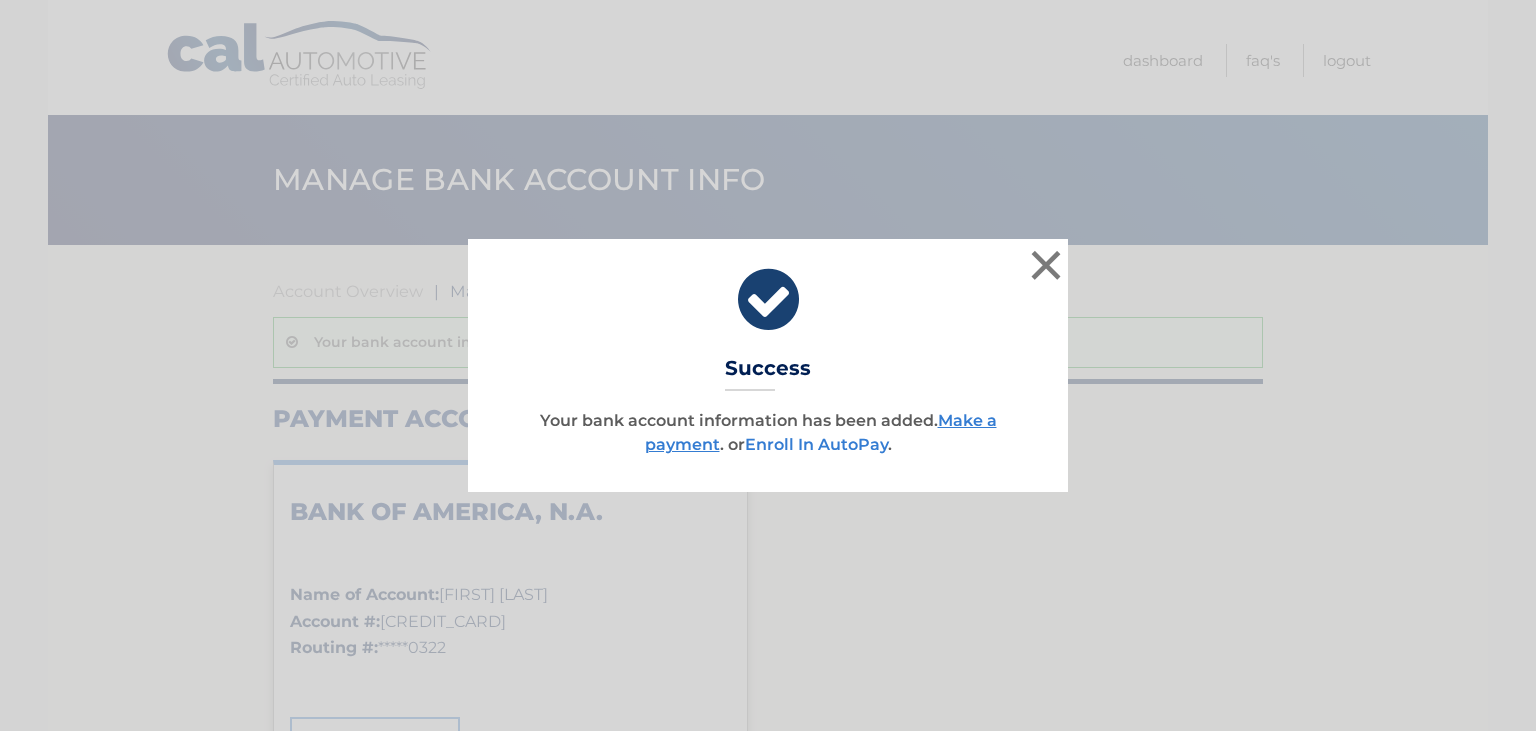 click on "Enroll In AutoPay" at bounding box center [816, 444] 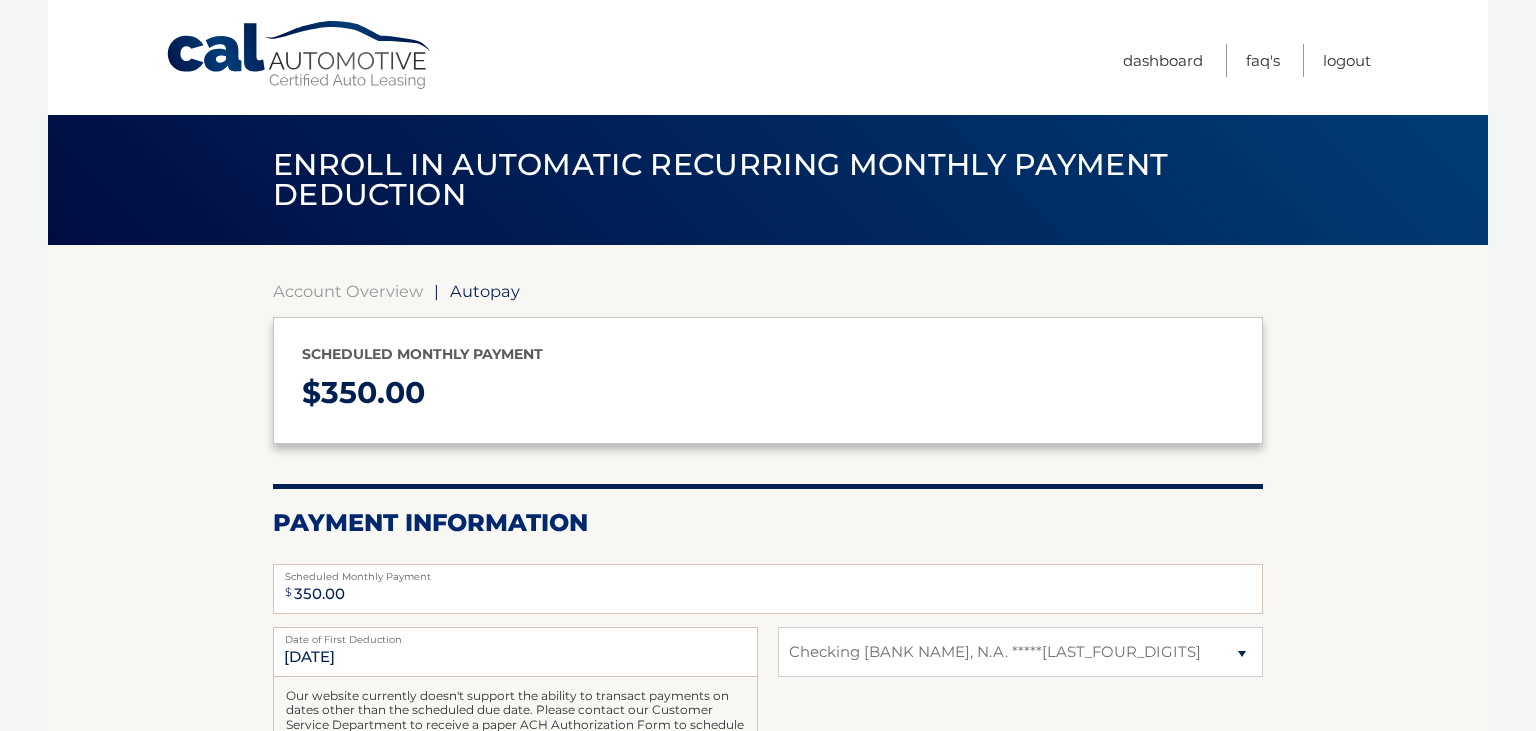 select on "OGRjMDE2ZTItYzAxOS00MTljLTgyOGQtMTEwZGU5NWE4Y2Uz" 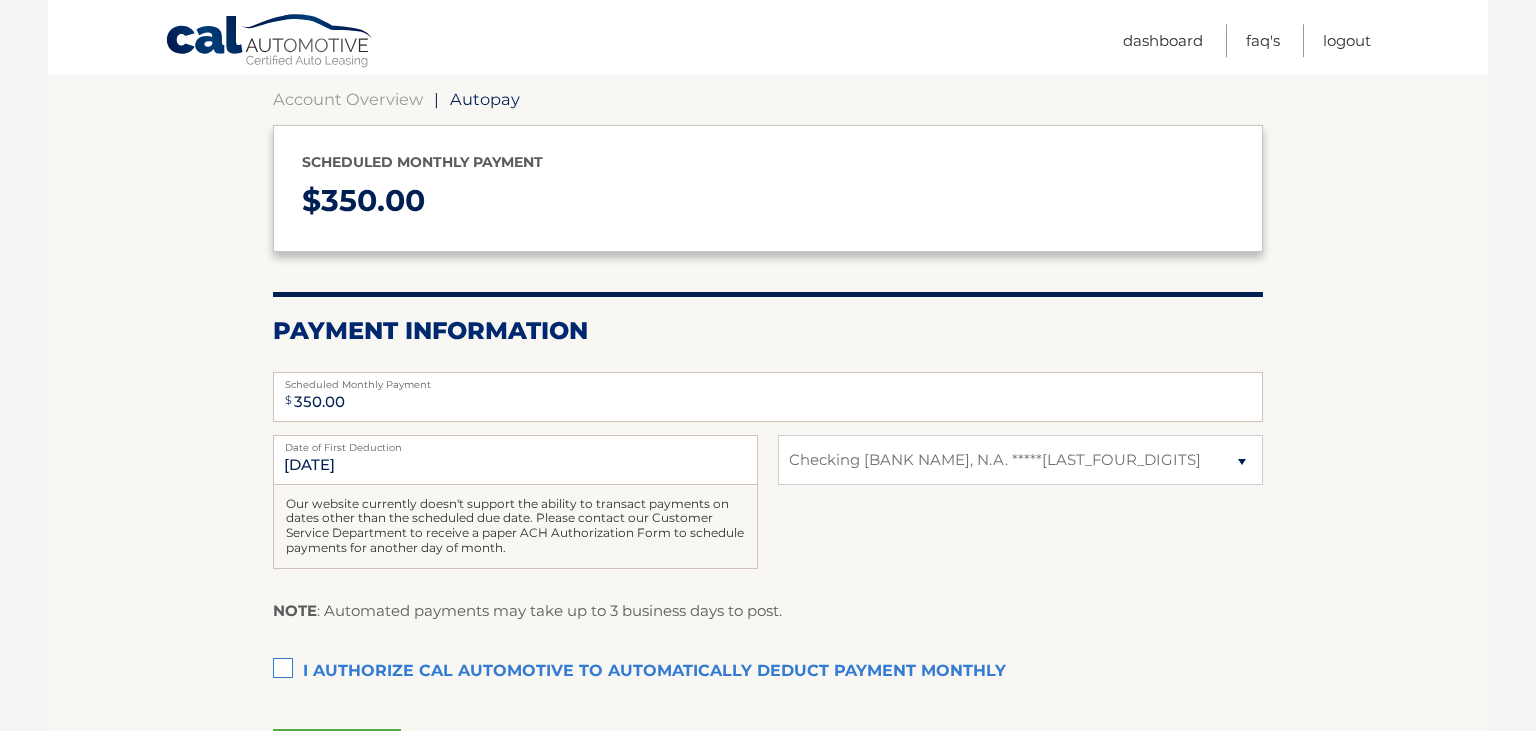 scroll, scrollTop: 192, scrollLeft: 0, axis: vertical 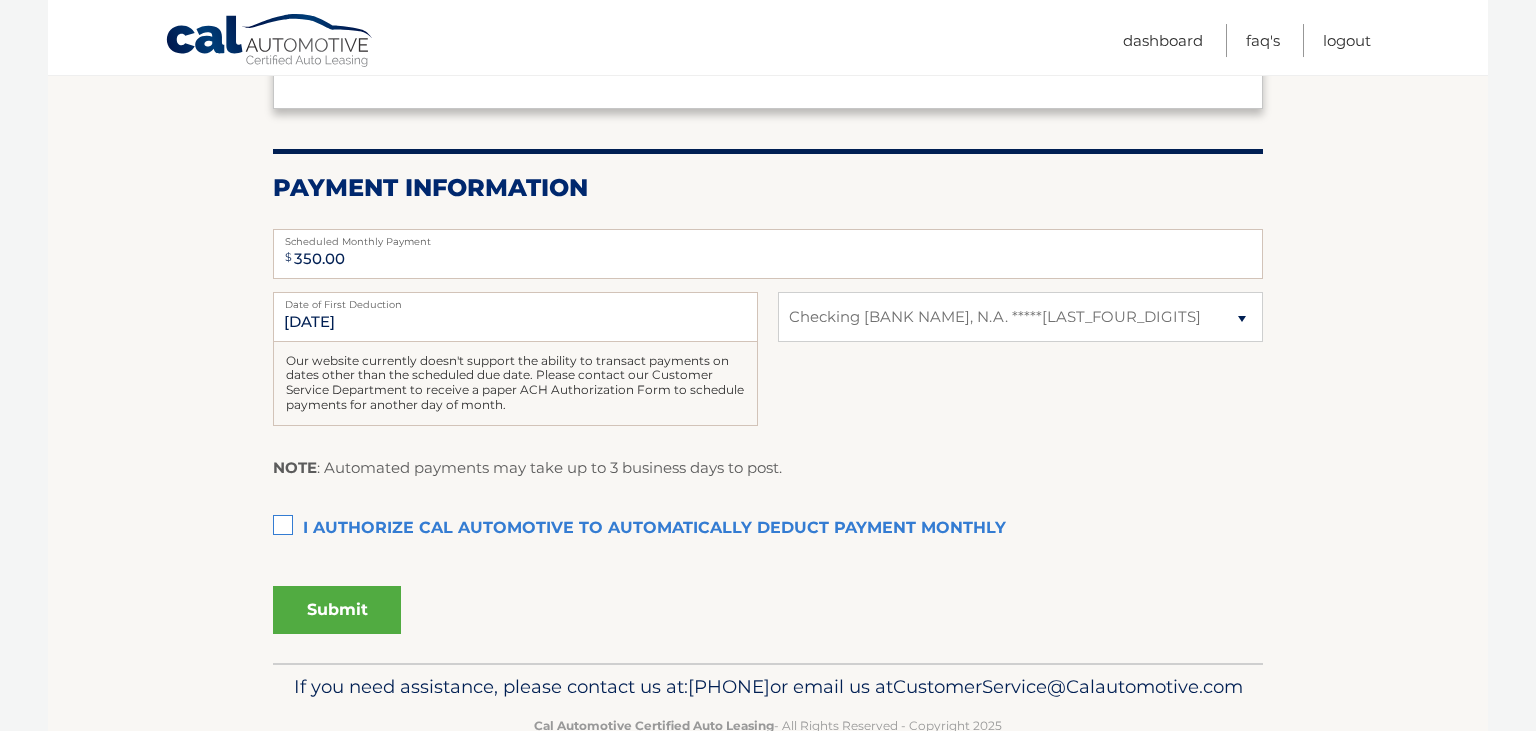 click on "I authorize cal automotive to automatically deduct payment monthly
This checkbox must be checked" at bounding box center (768, 529) 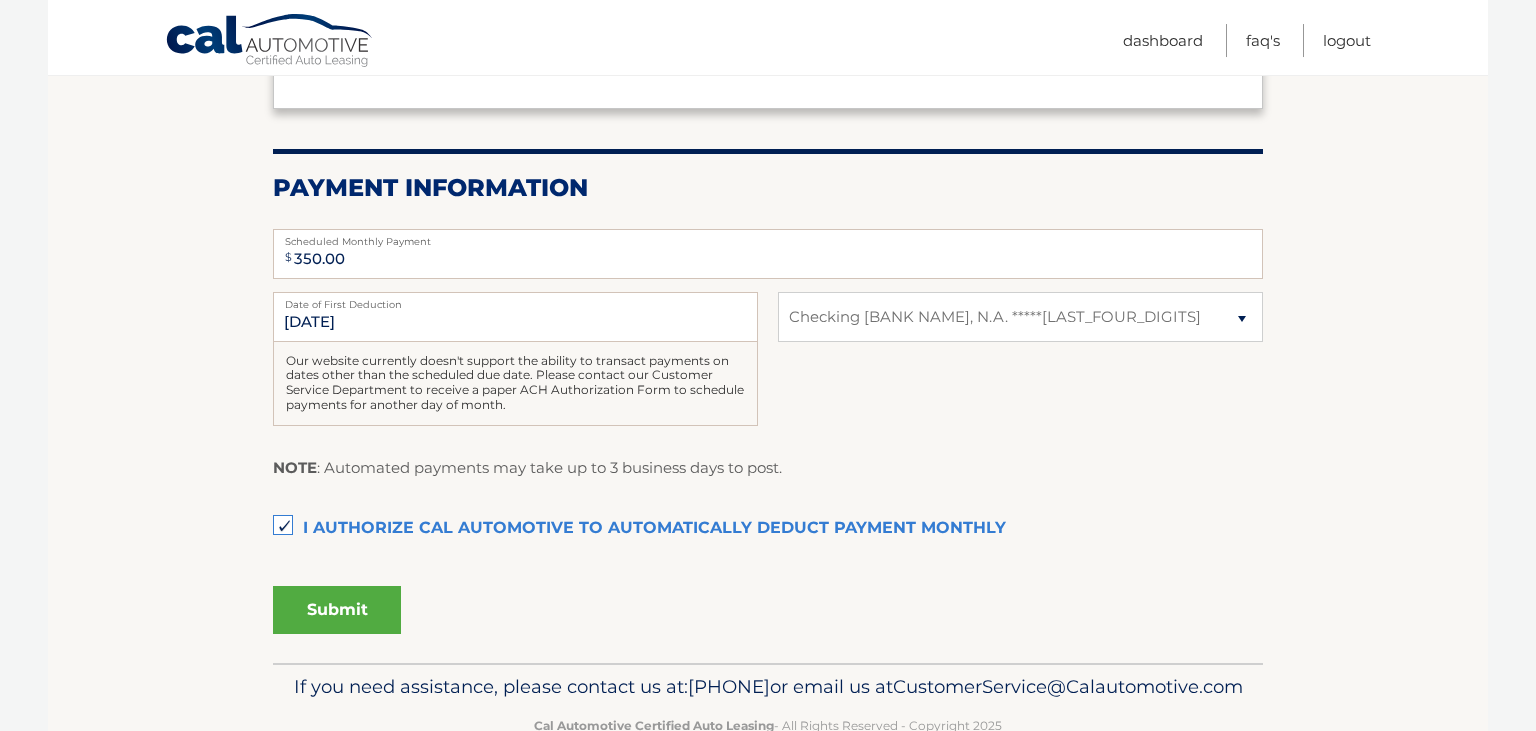 click on "Submit" at bounding box center [337, 610] 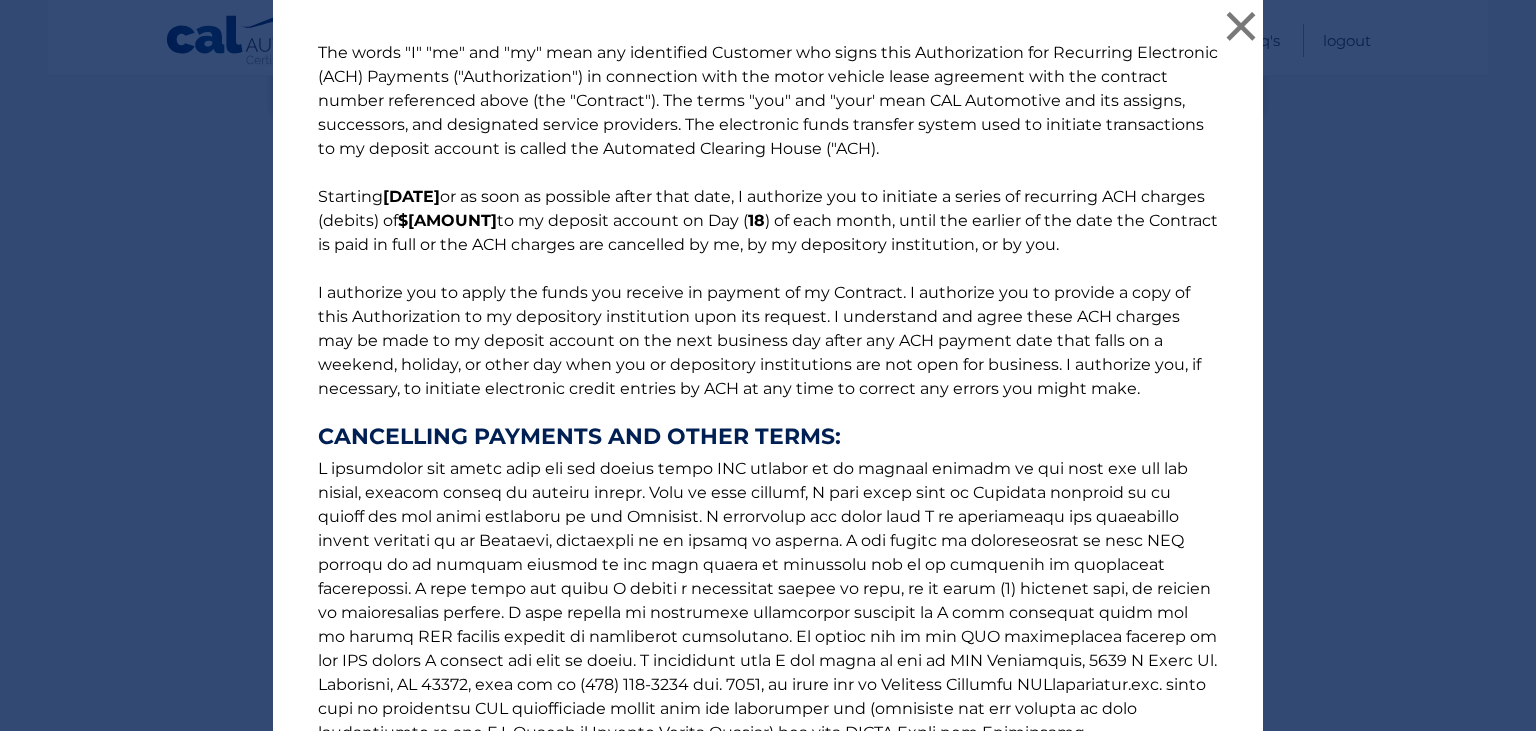scroll, scrollTop: 237, scrollLeft: 0, axis: vertical 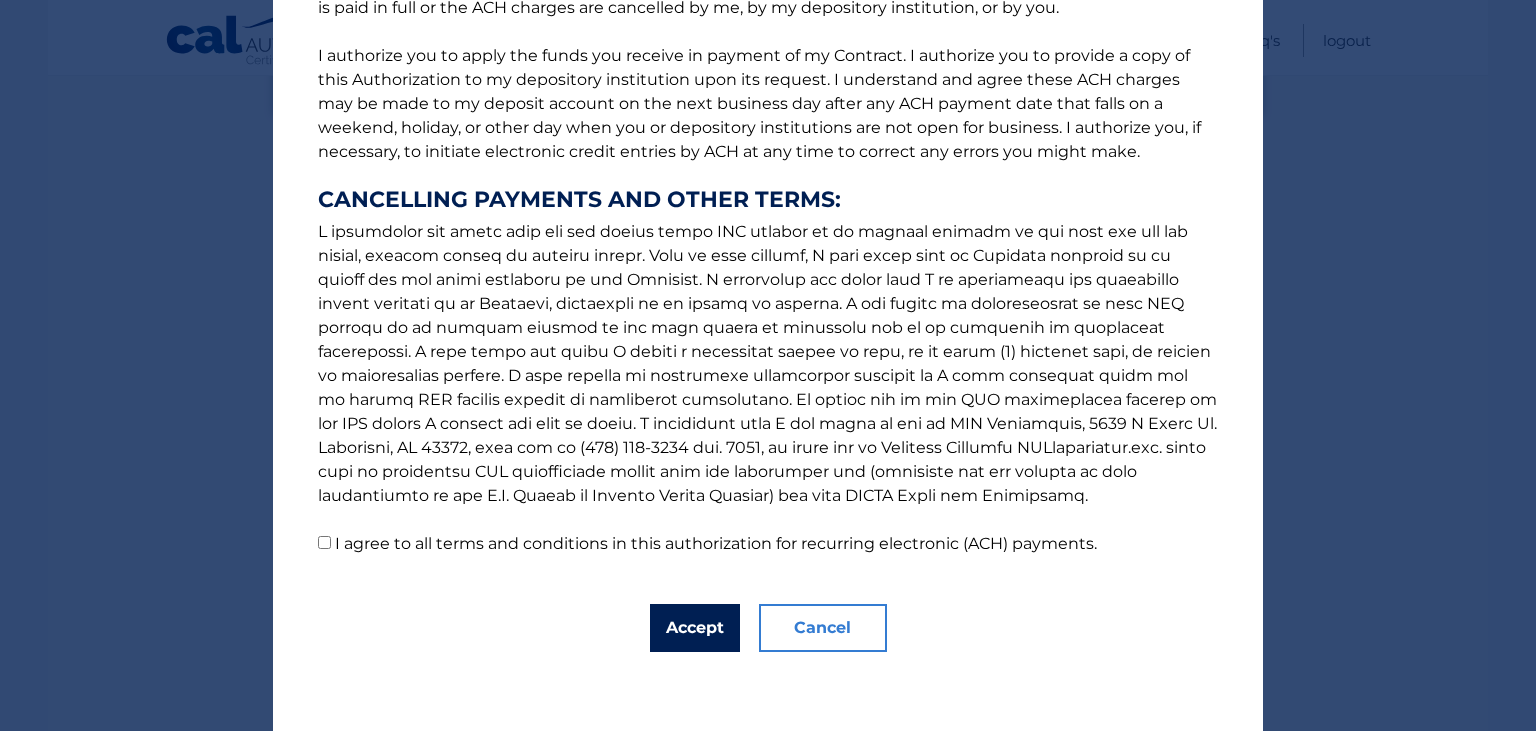 click on "Accept" at bounding box center (695, 628) 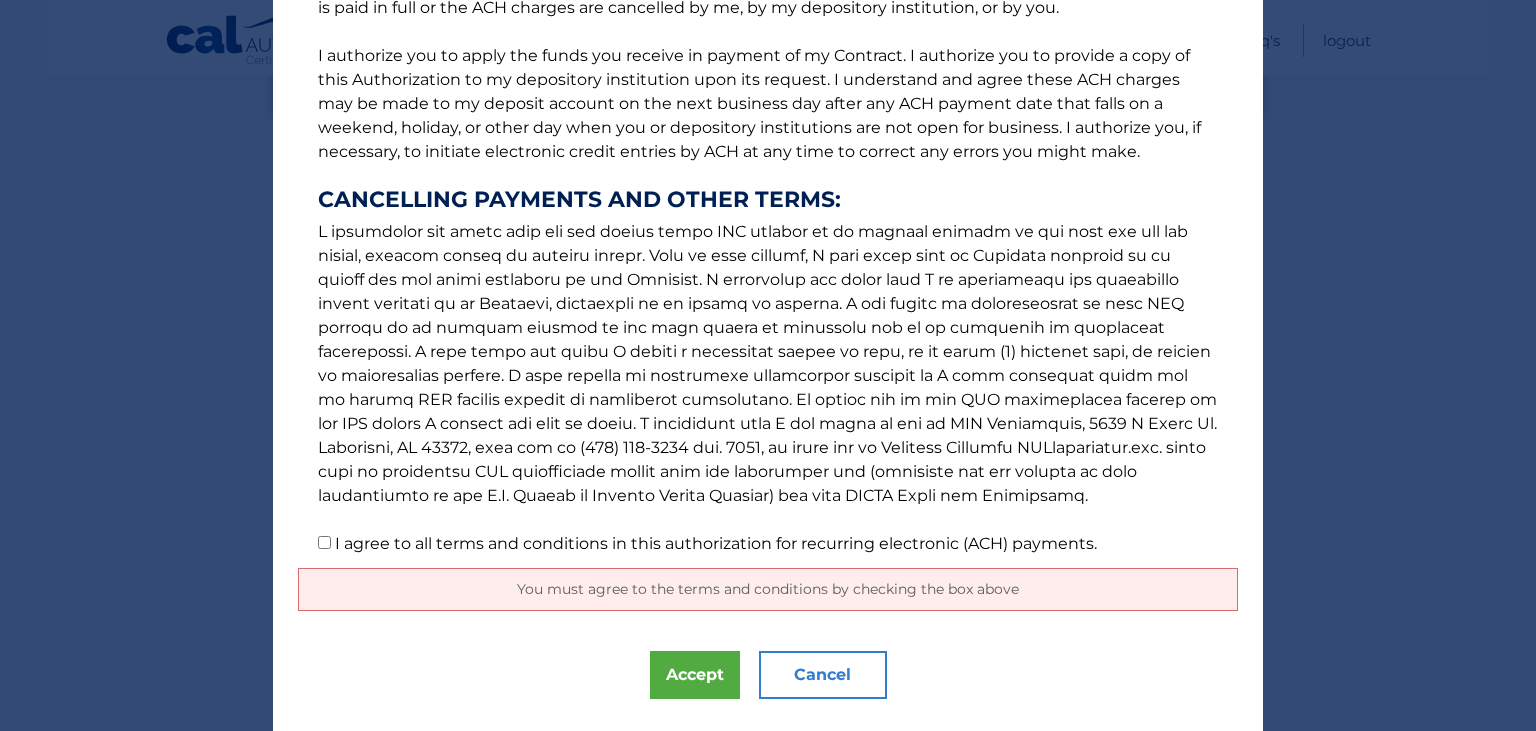 click on "I agree to all terms and conditions in this authorization for recurring electronic (ACH) payments." at bounding box center (324, 542) 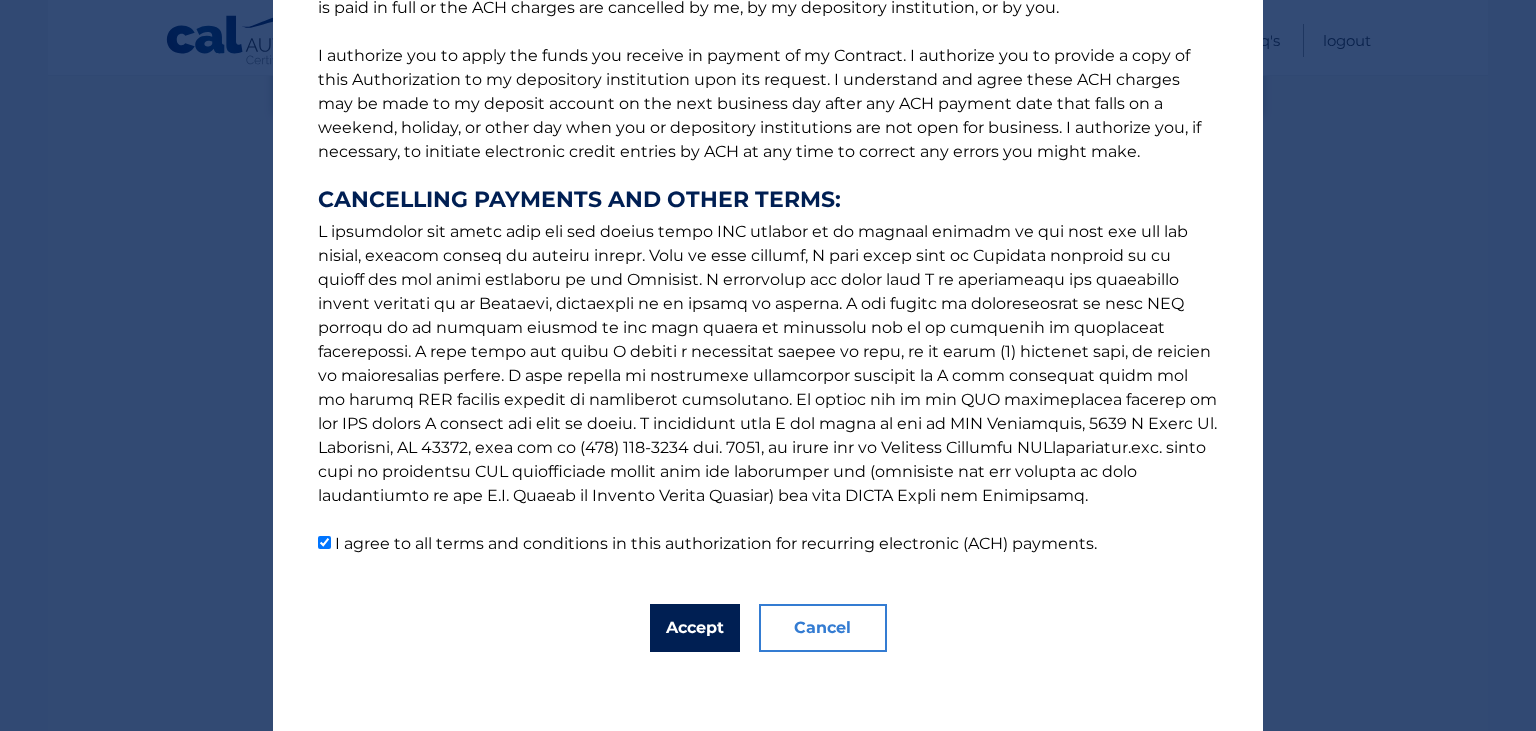 click on "Accept" at bounding box center (695, 628) 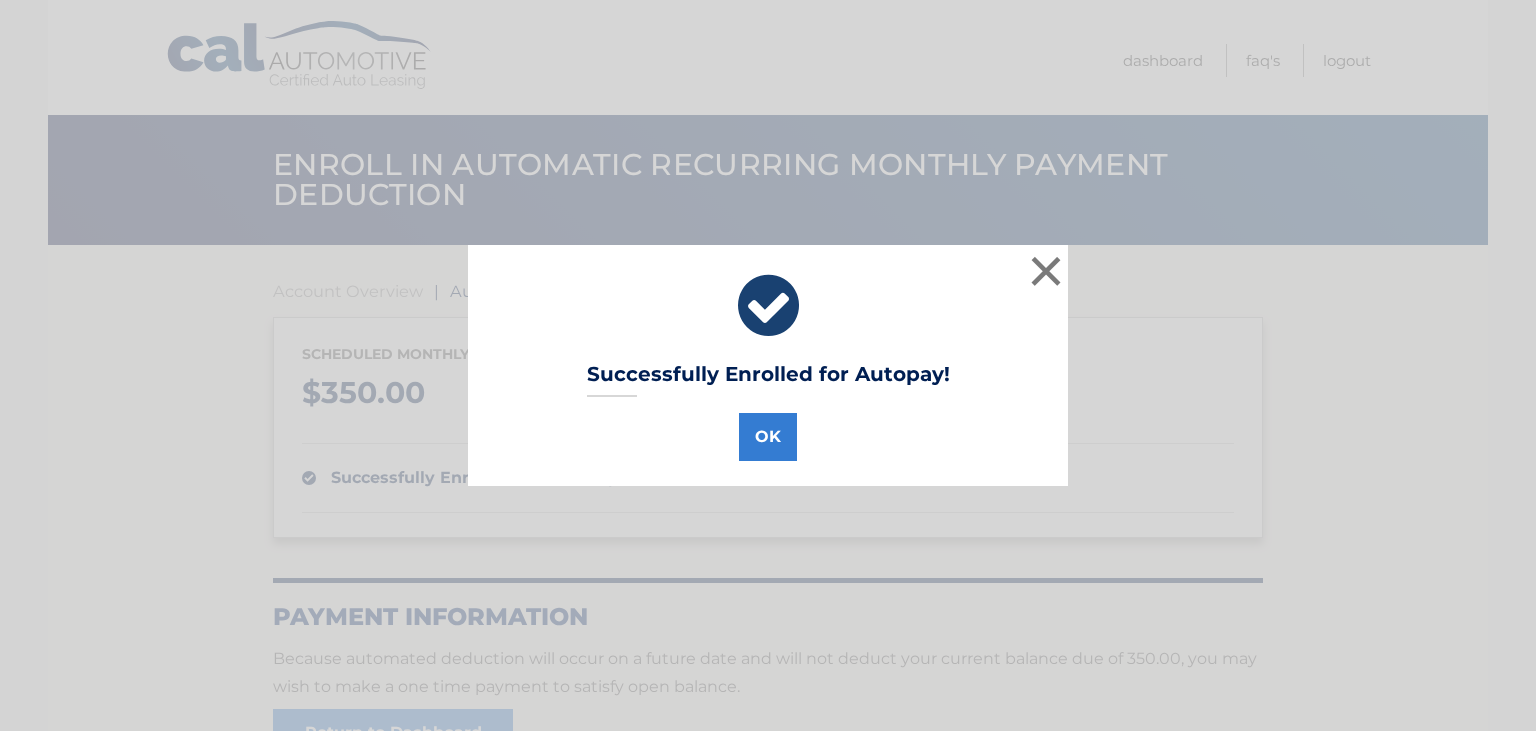 scroll, scrollTop: 0, scrollLeft: 0, axis: both 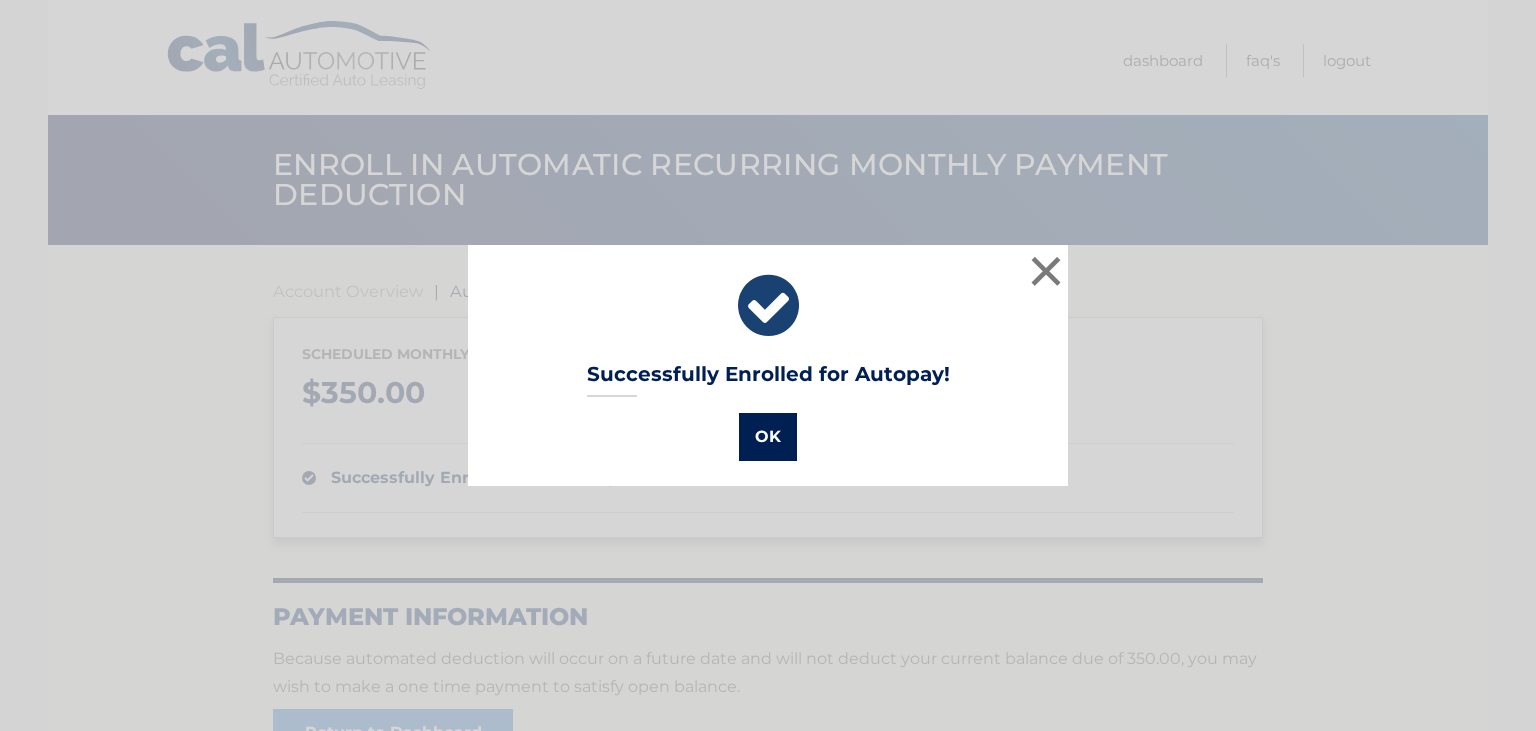 click on "OK" at bounding box center [768, 437] 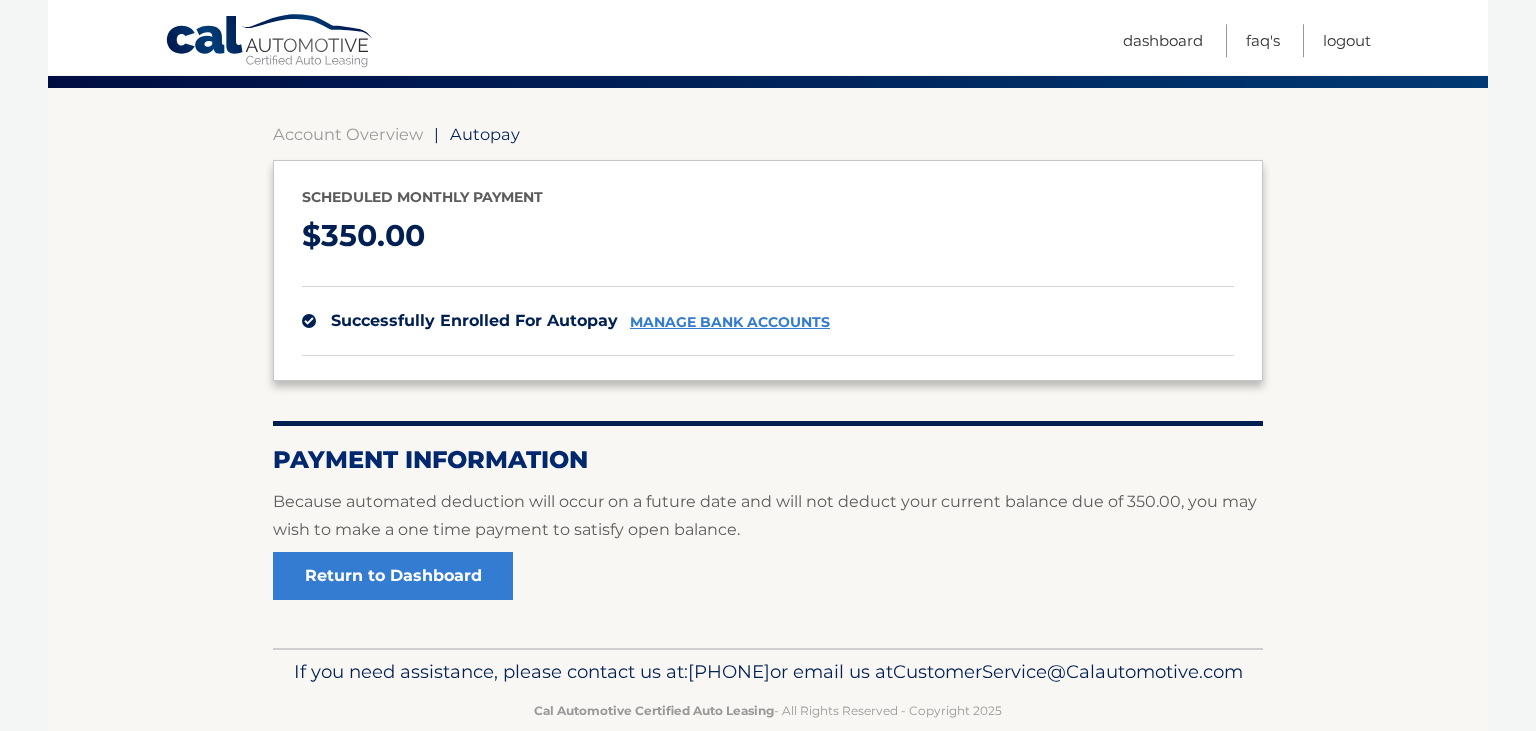 scroll, scrollTop: 161, scrollLeft: 0, axis: vertical 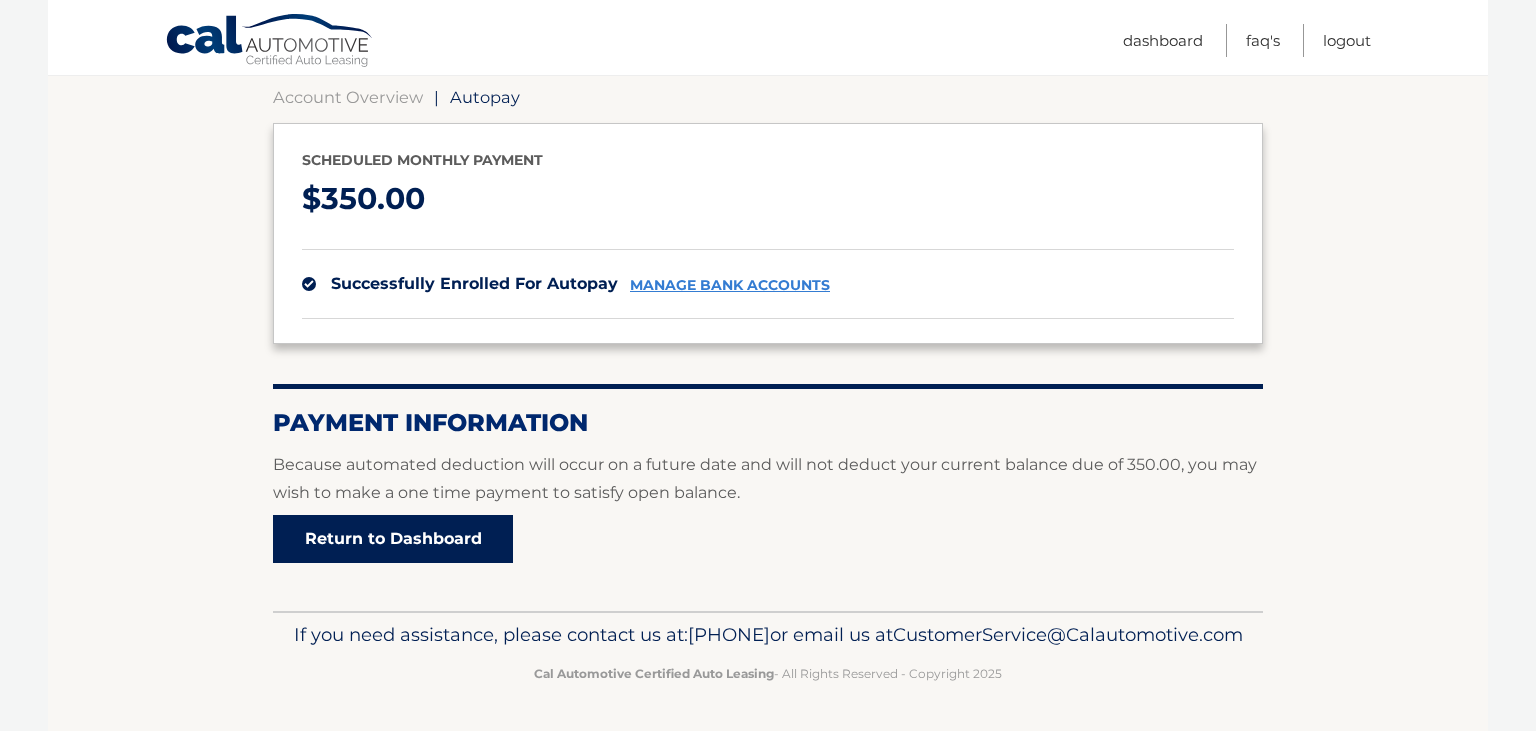 click on "Return to Dashboard" at bounding box center (393, 539) 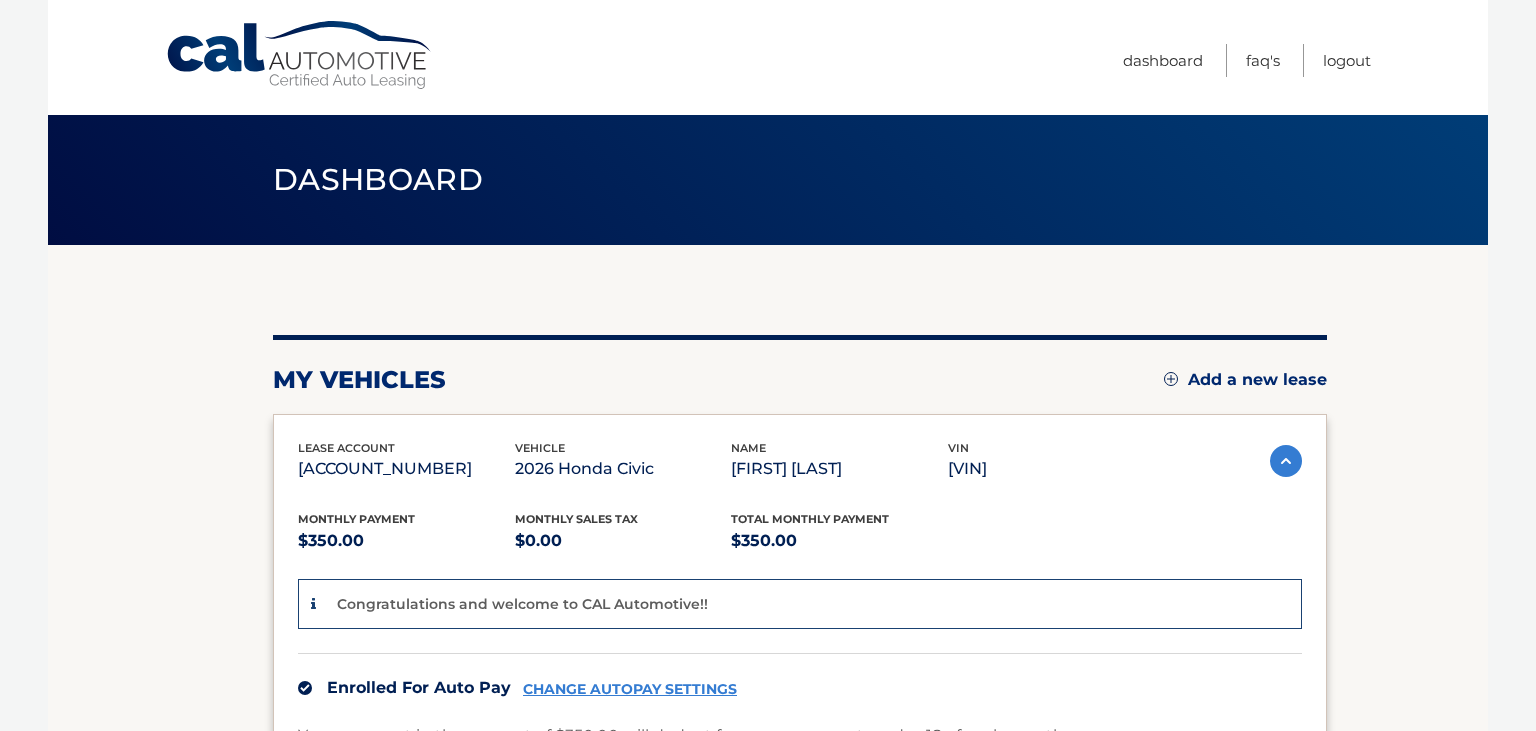 scroll, scrollTop: 0, scrollLeft: 0, axis: both 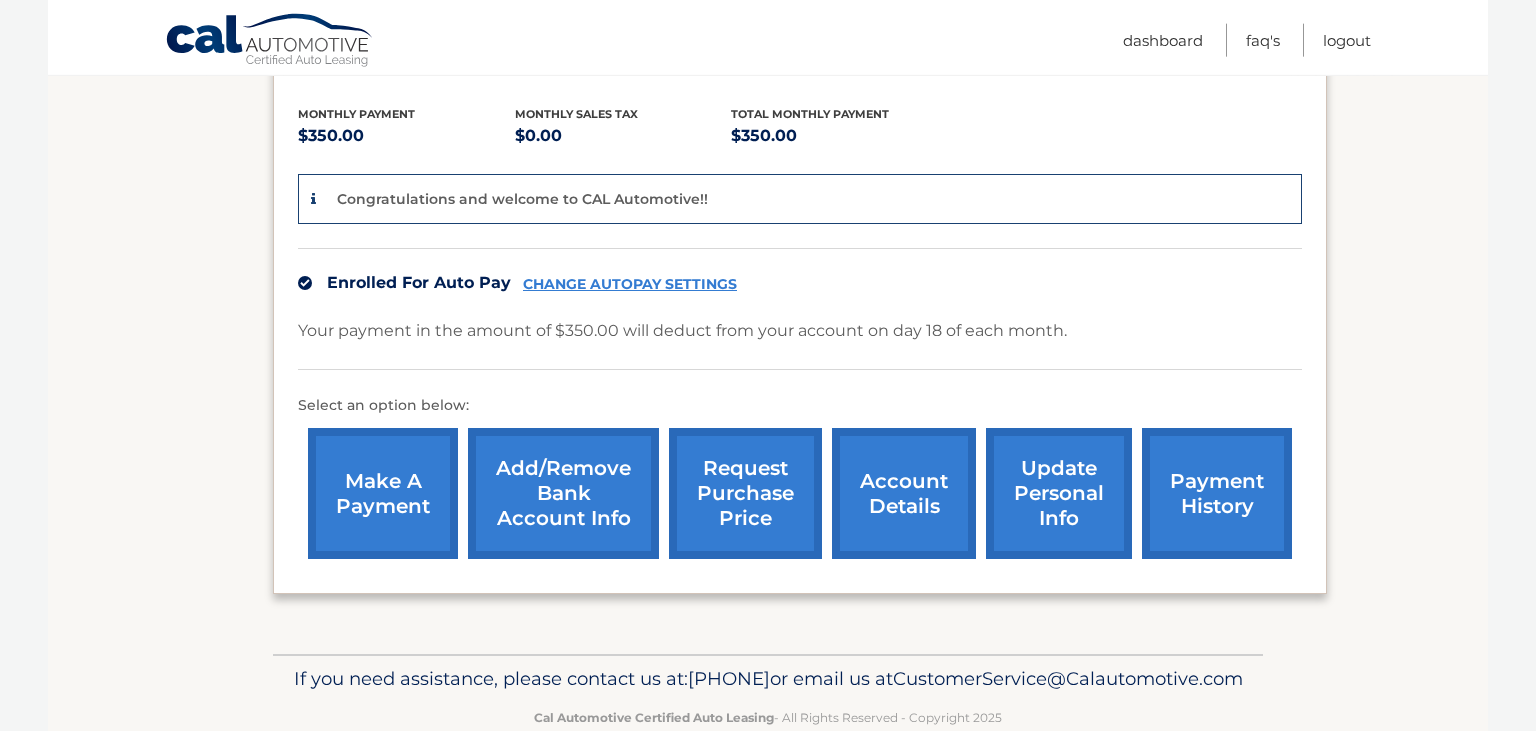 drag, startPoint x: 1530, startPoint y: 166, endPoint x: 1374, endPoint y: 440, distance: 315.2967 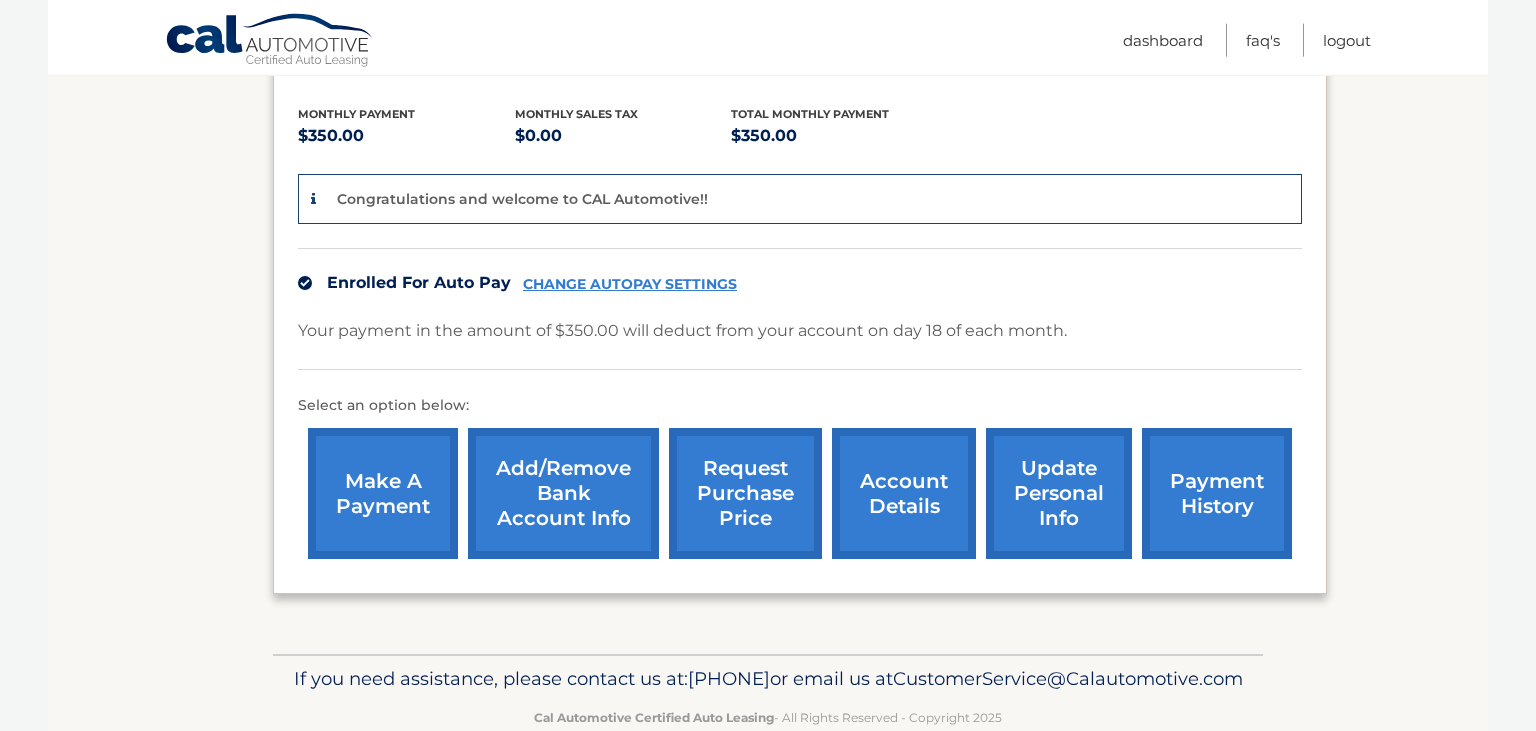 scroll, scrollTop: 0, scrollLeft: 0, axis: both 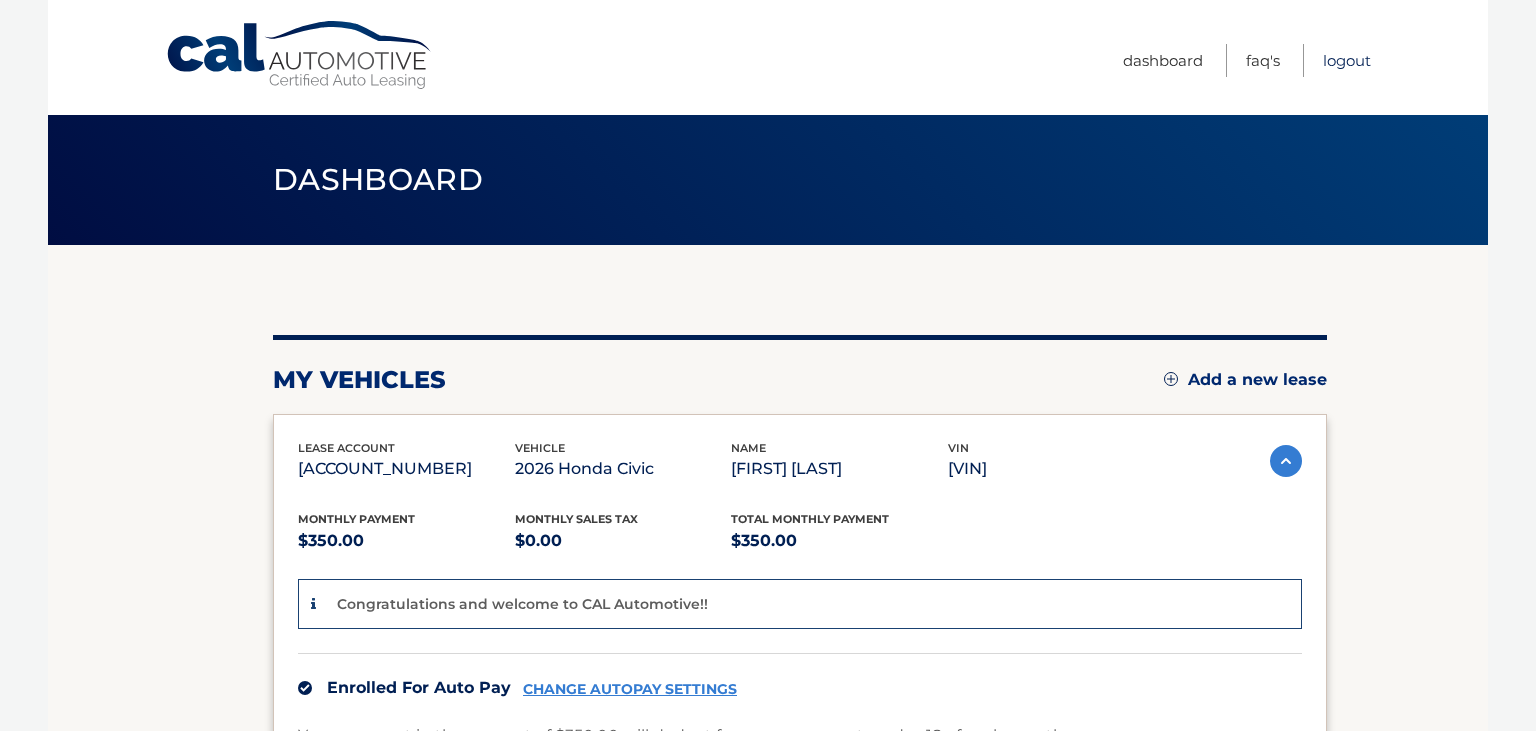 click on "Logout" at bounding box center [1347, 60] 